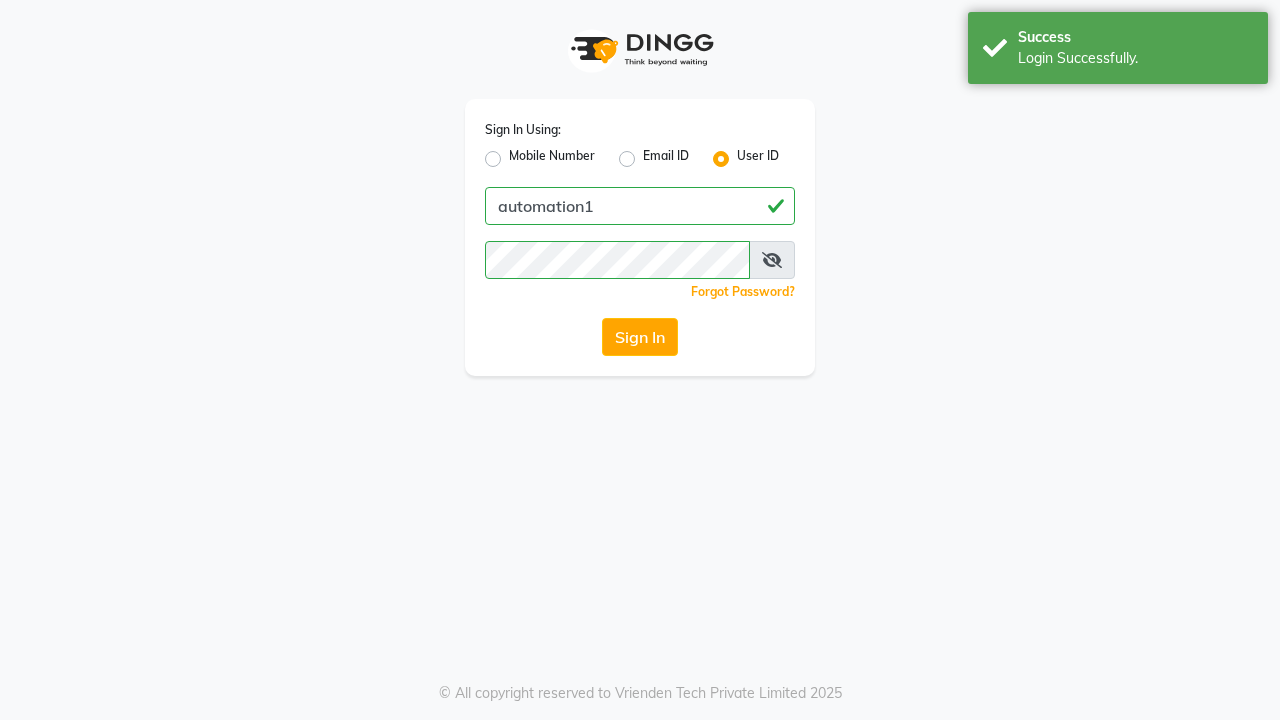 scroll, scrollTop: 0, scrollLeft: 0, axis: both 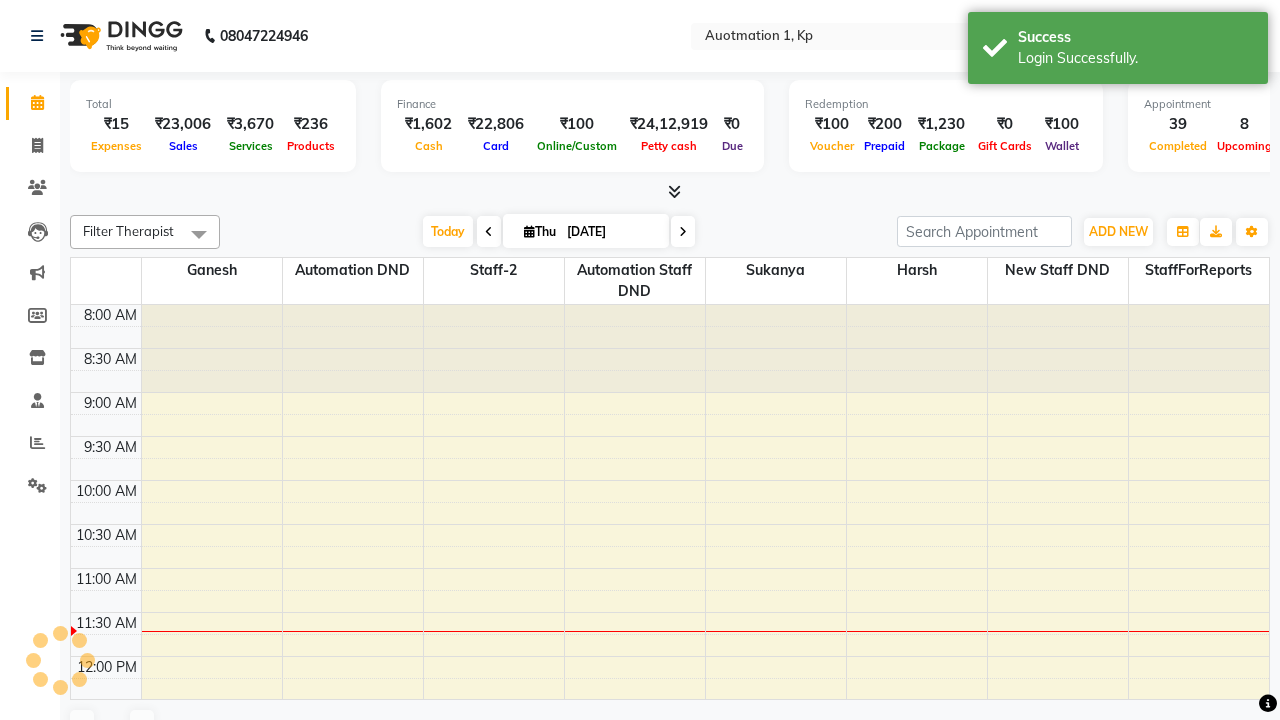 select on "en" 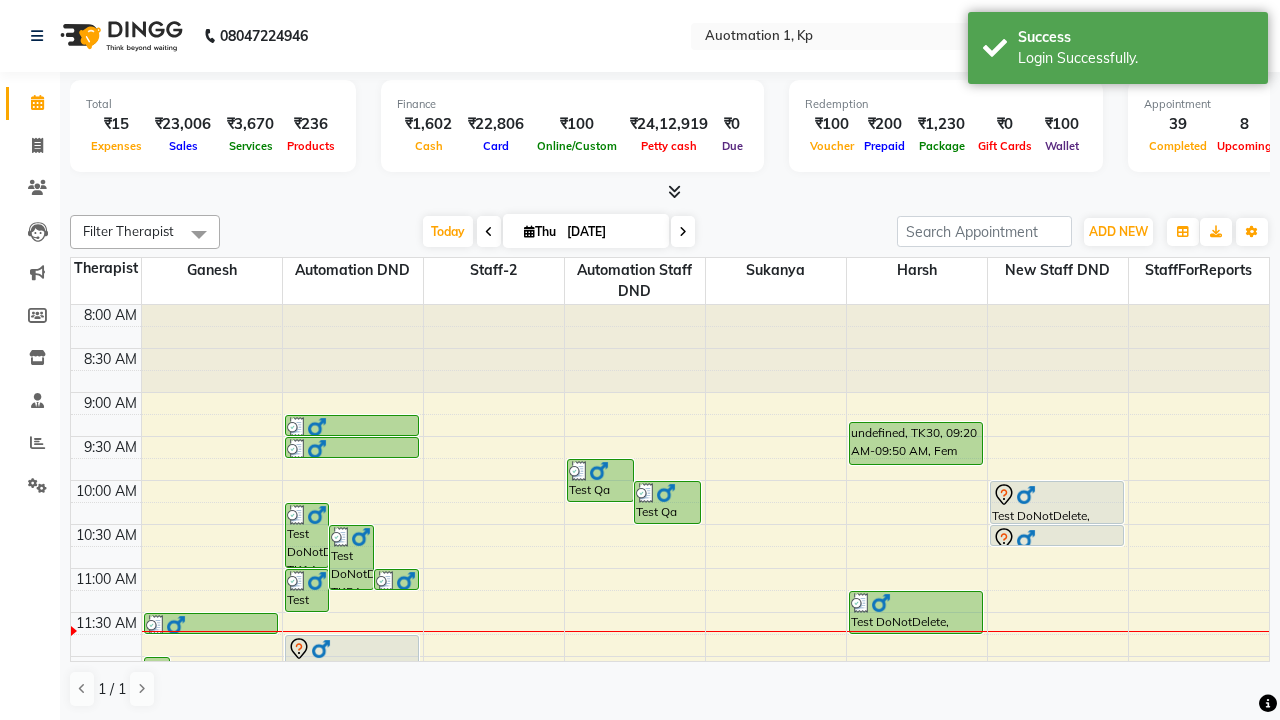 scroll, scrollTop: 0, scrollLeft: 0, axis: both 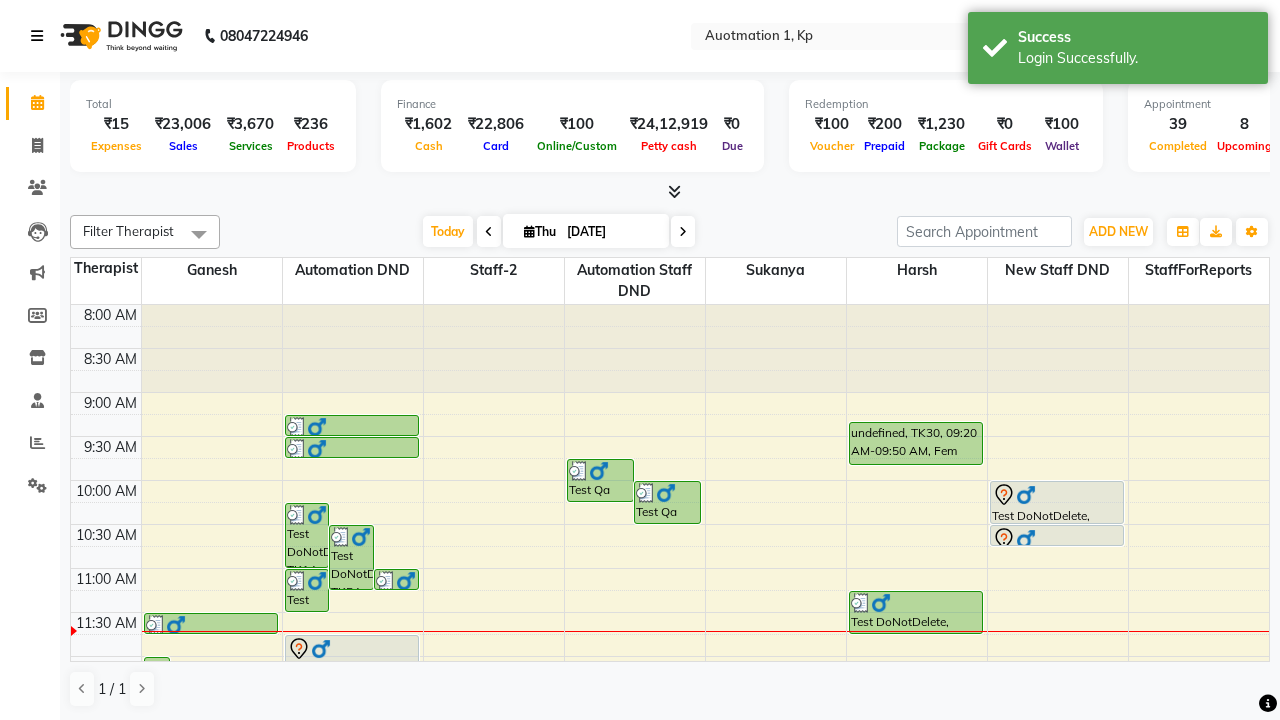 click at bounding box center (37, 36) 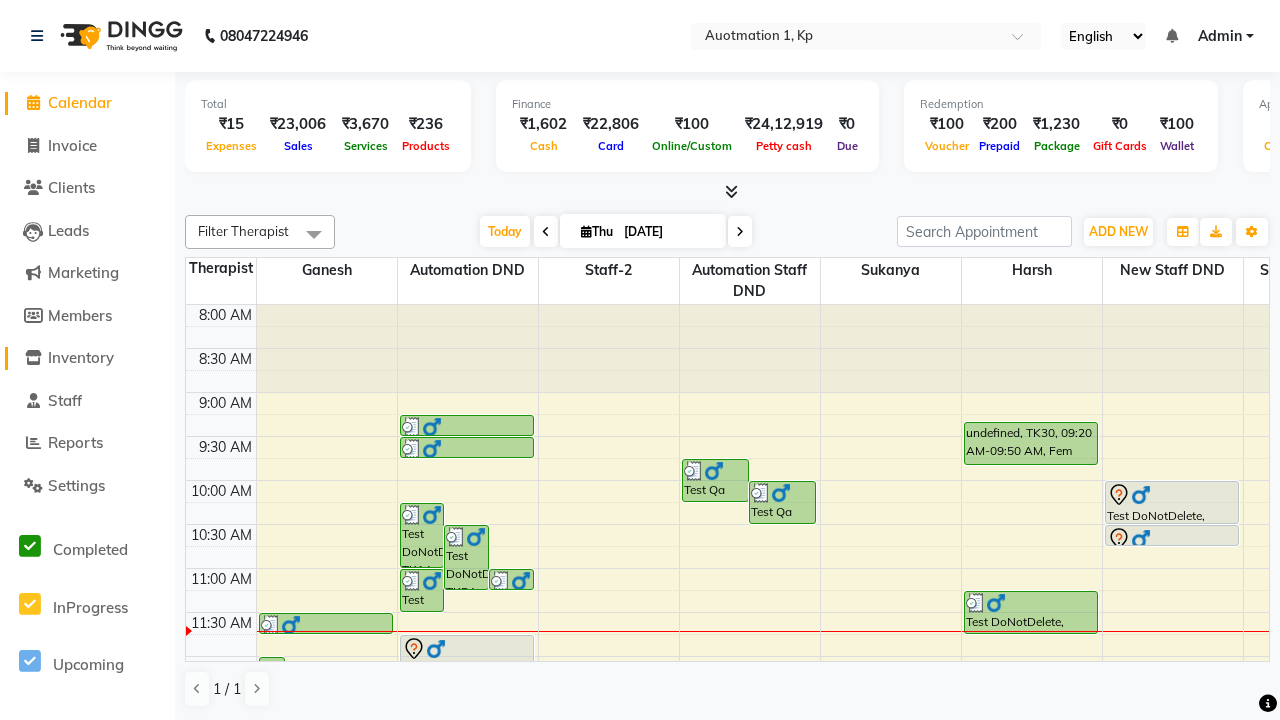 click on "Inventory" 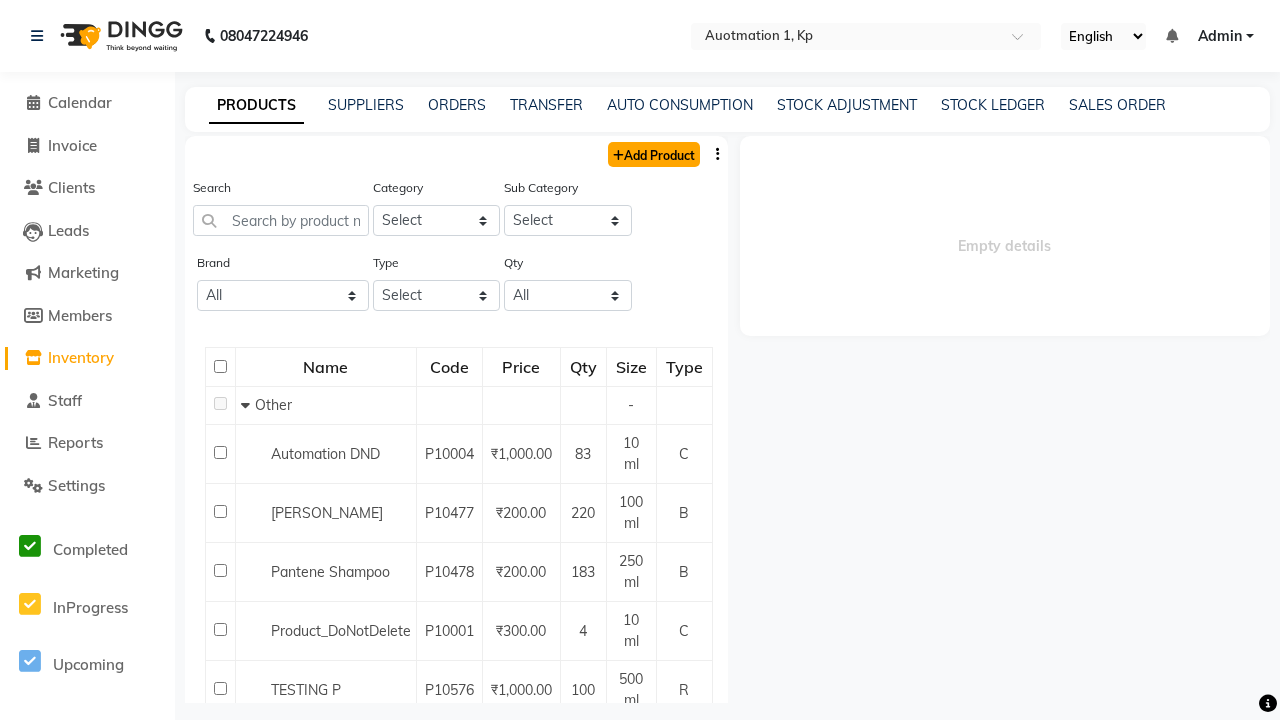 click on "Add Product" 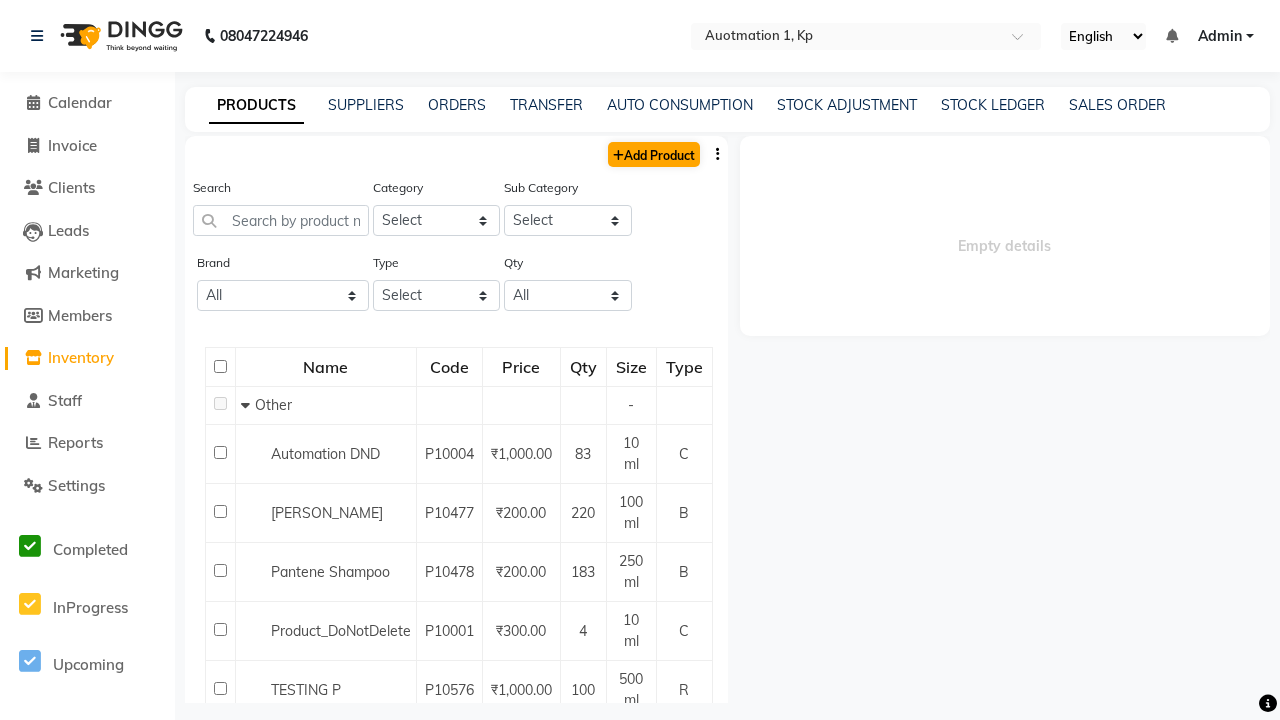 select on "true" 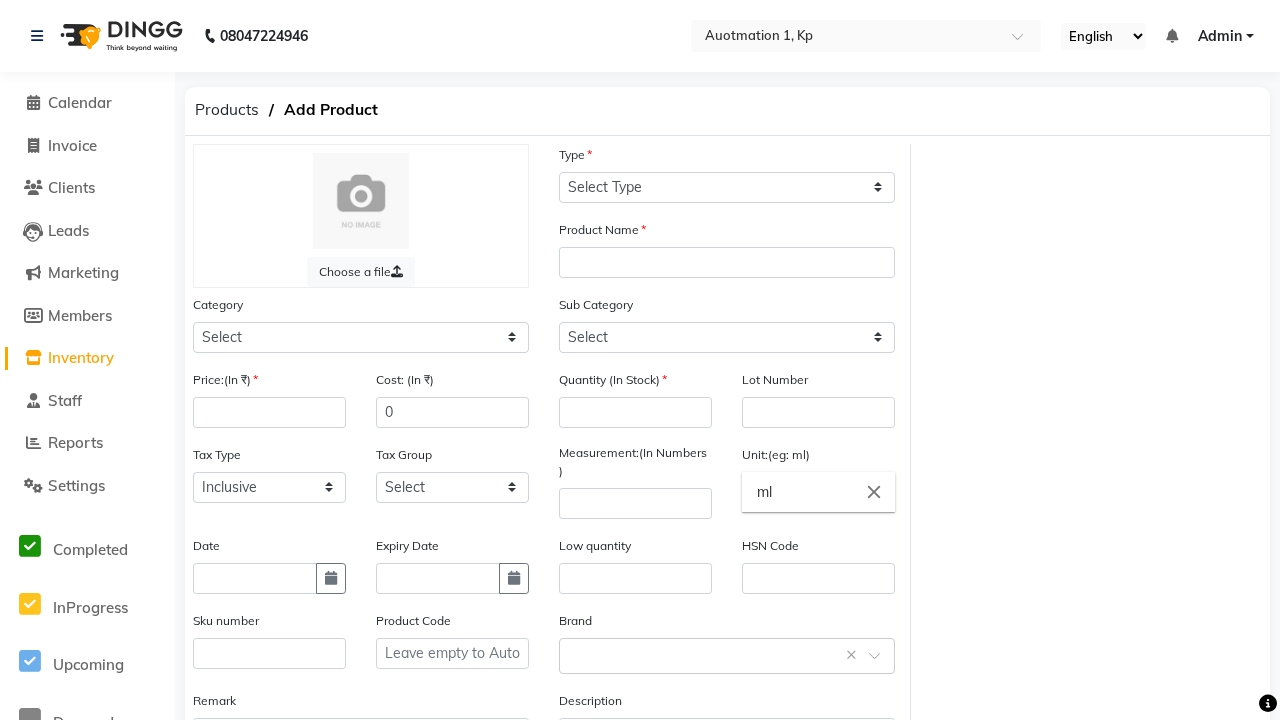 select on "C" 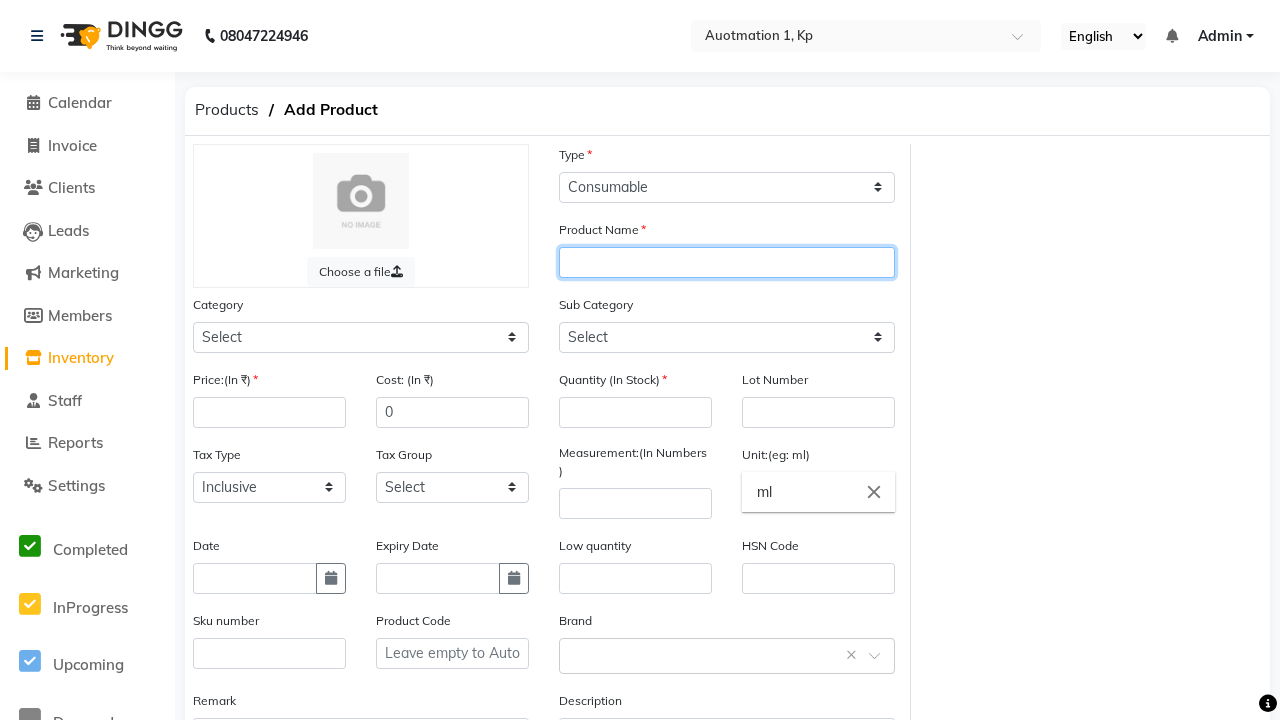 type on "Automation Product xcB0w" 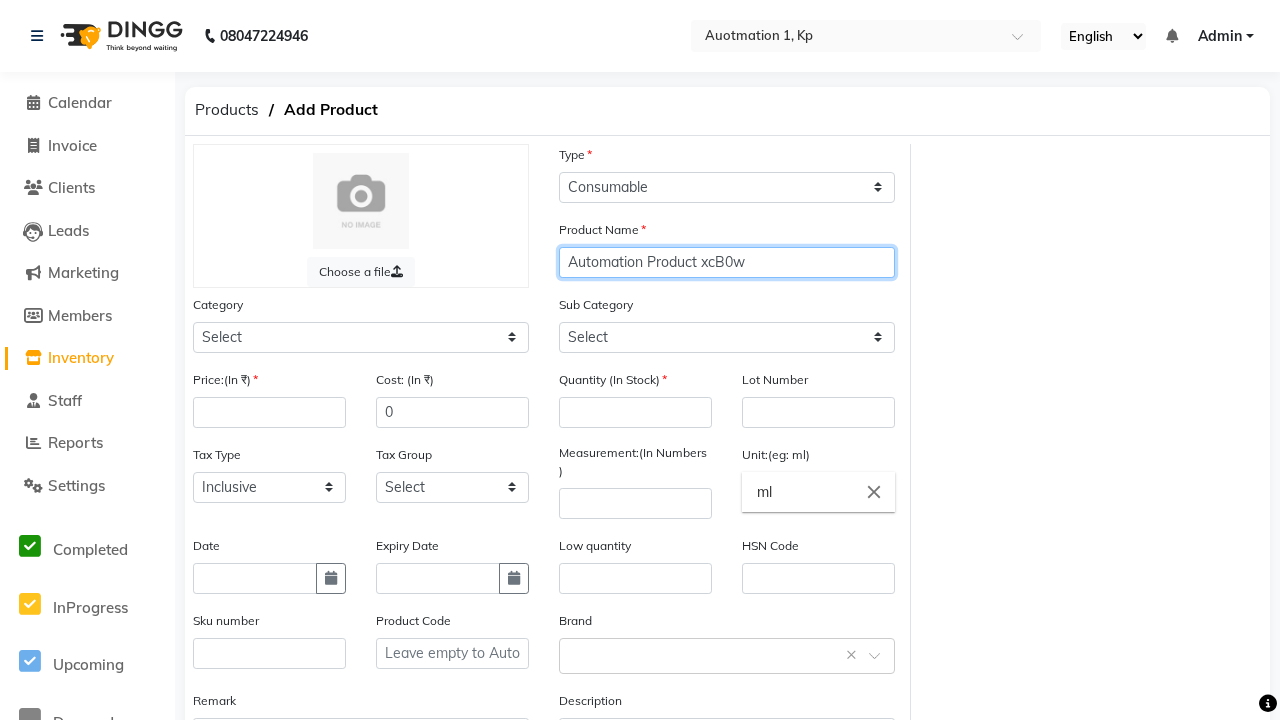 select on "44502000" 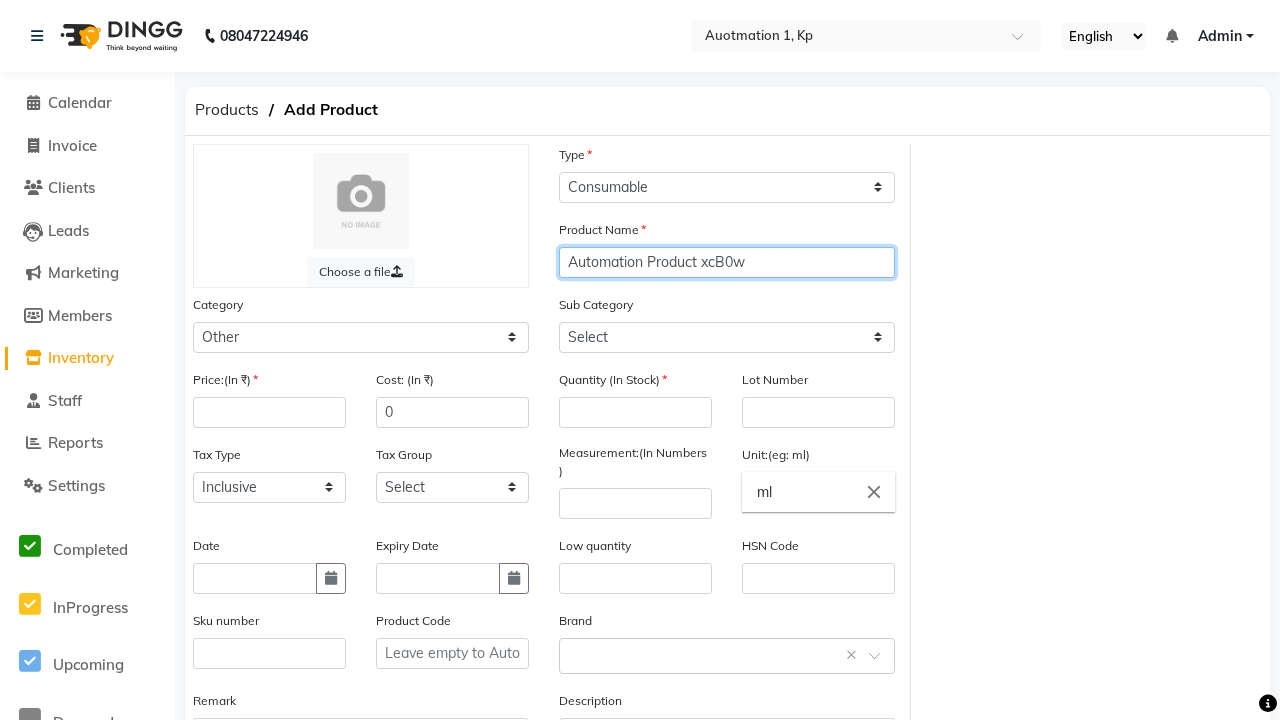 type on "Automation Product xcB0w" 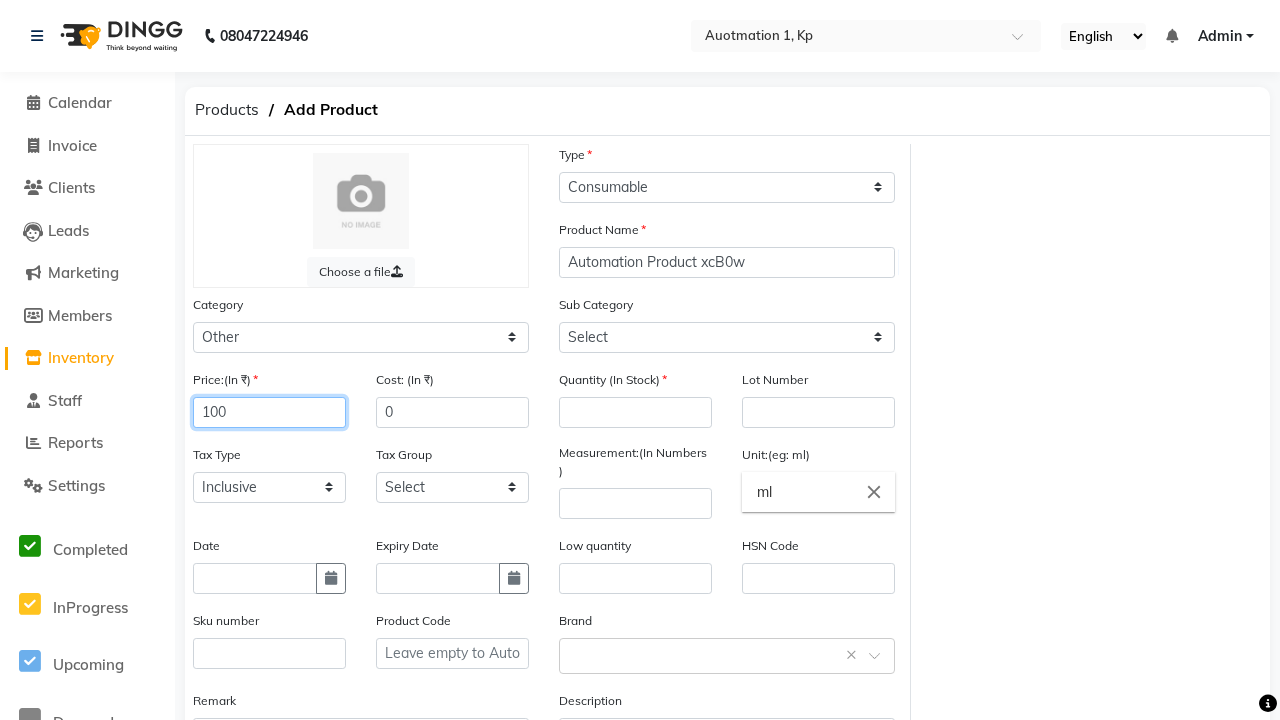 type on "100" 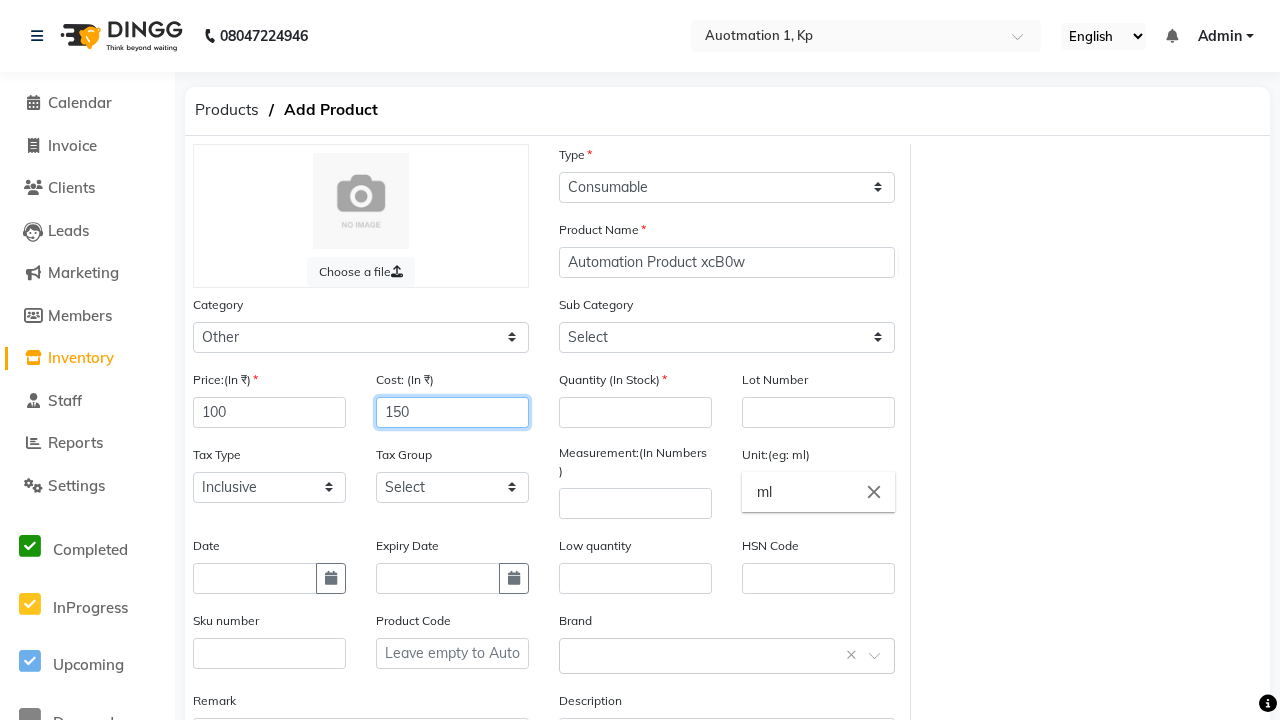 type on "150" 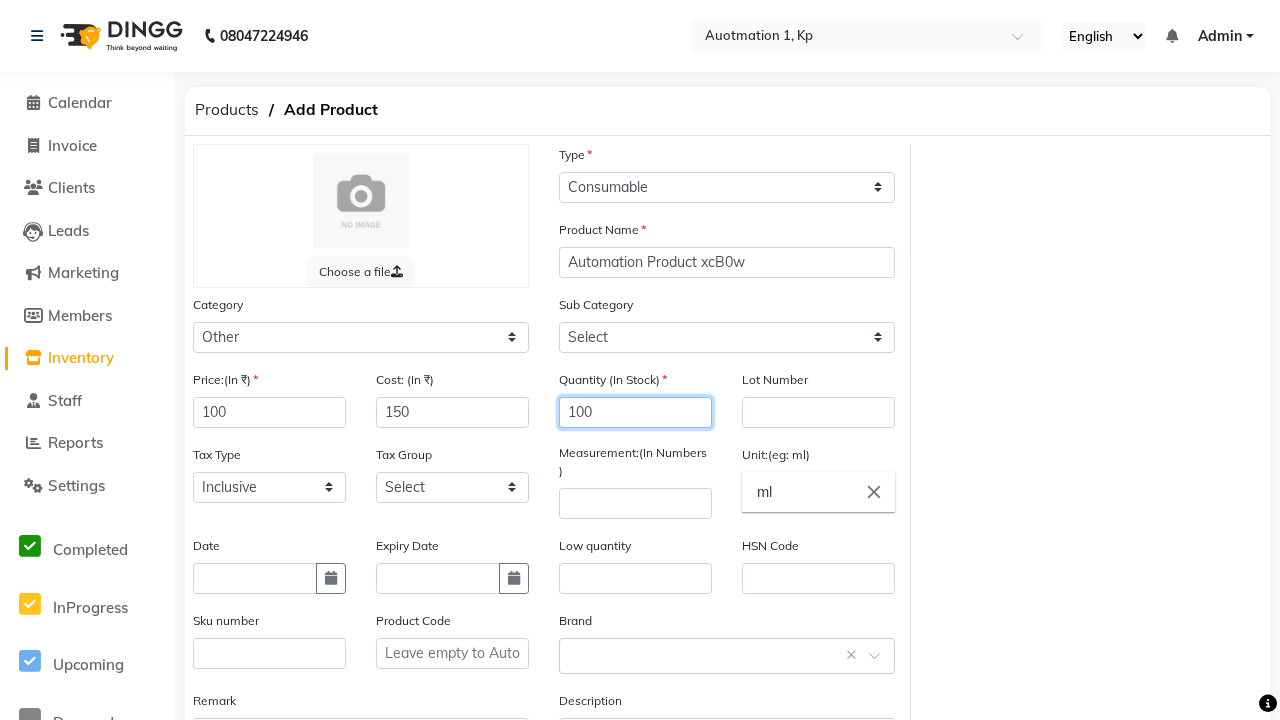 type on "100" 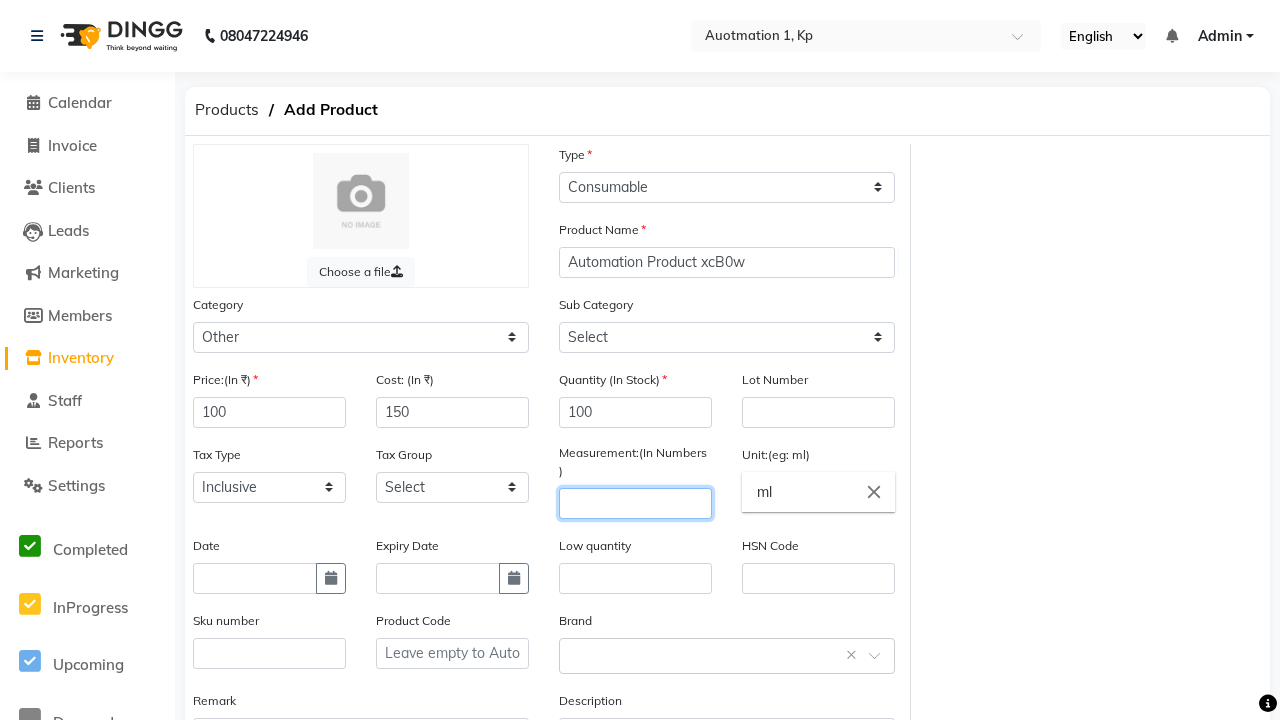 select on "44502001" 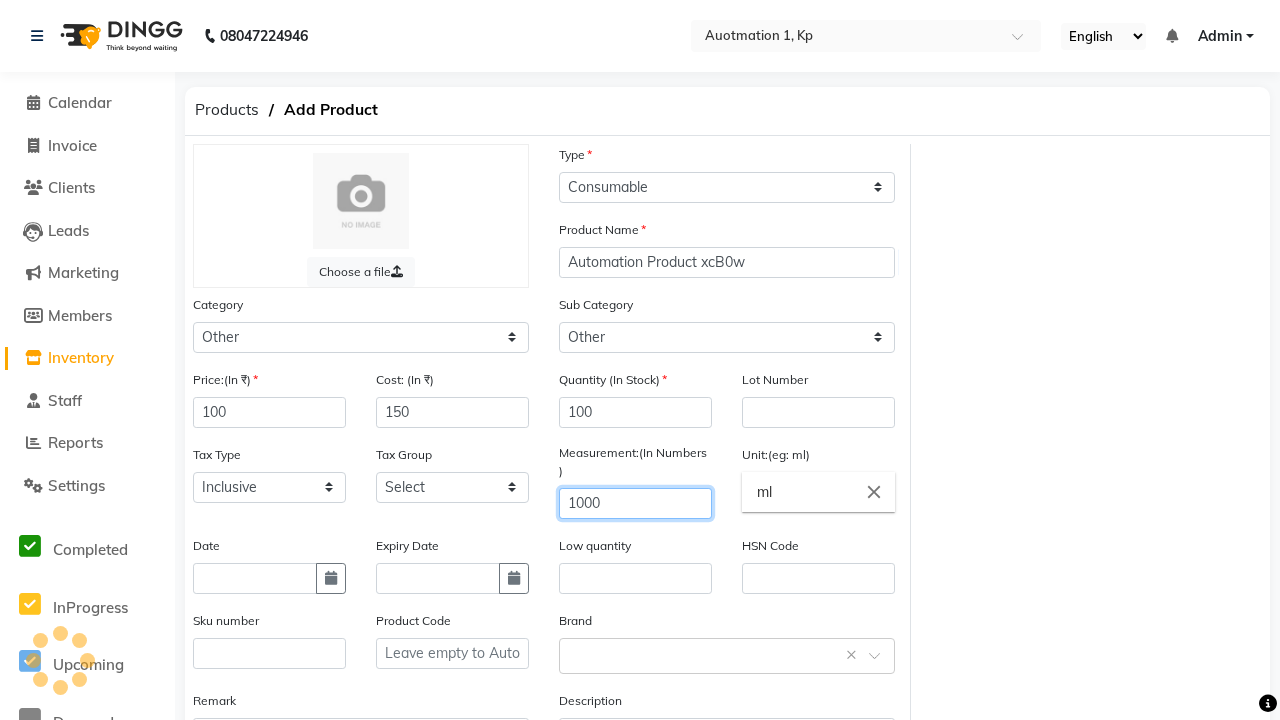 type on "1000" 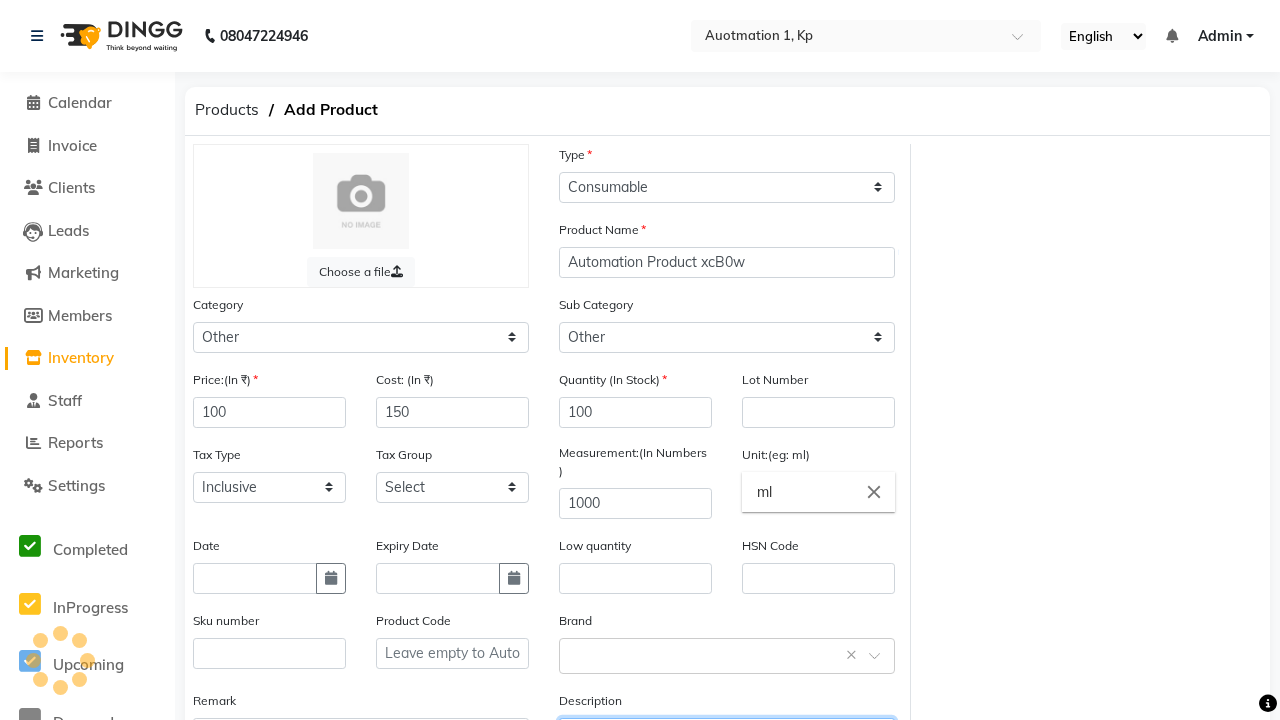 type on "This Product is Created by Automation" 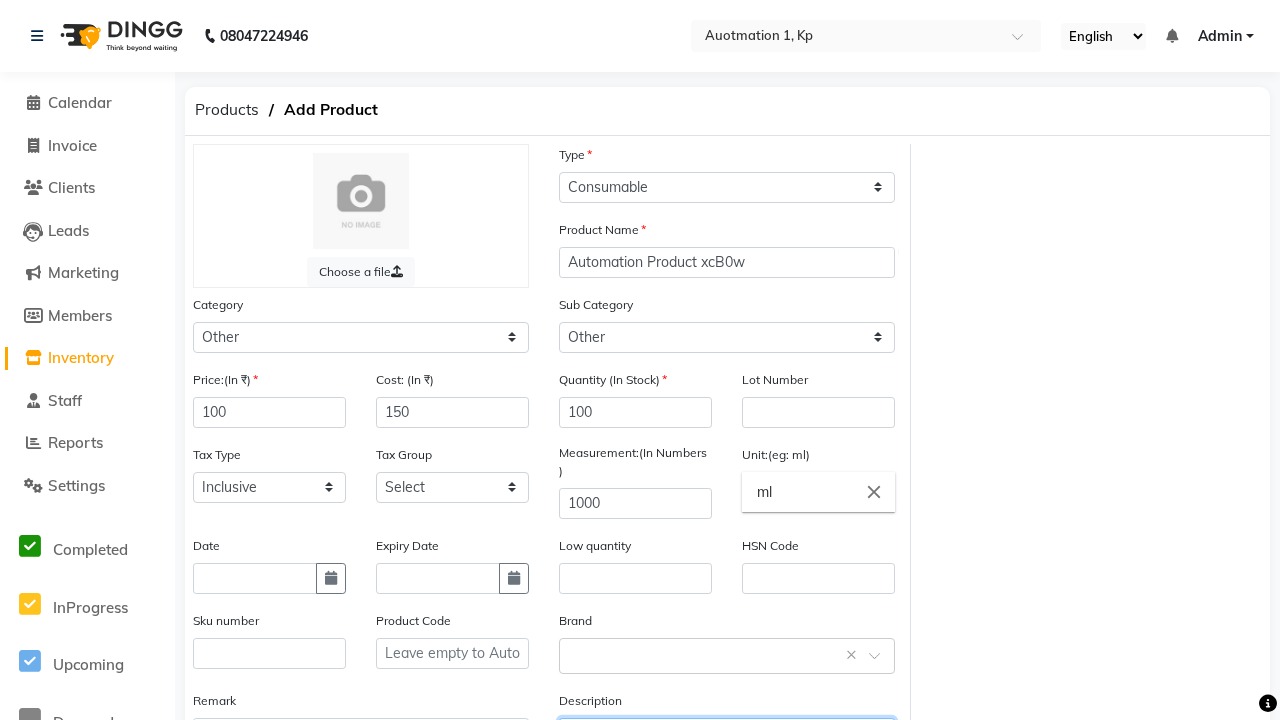 scroll, scrollTop: 22, scrollLeft: 0, axis: vertical 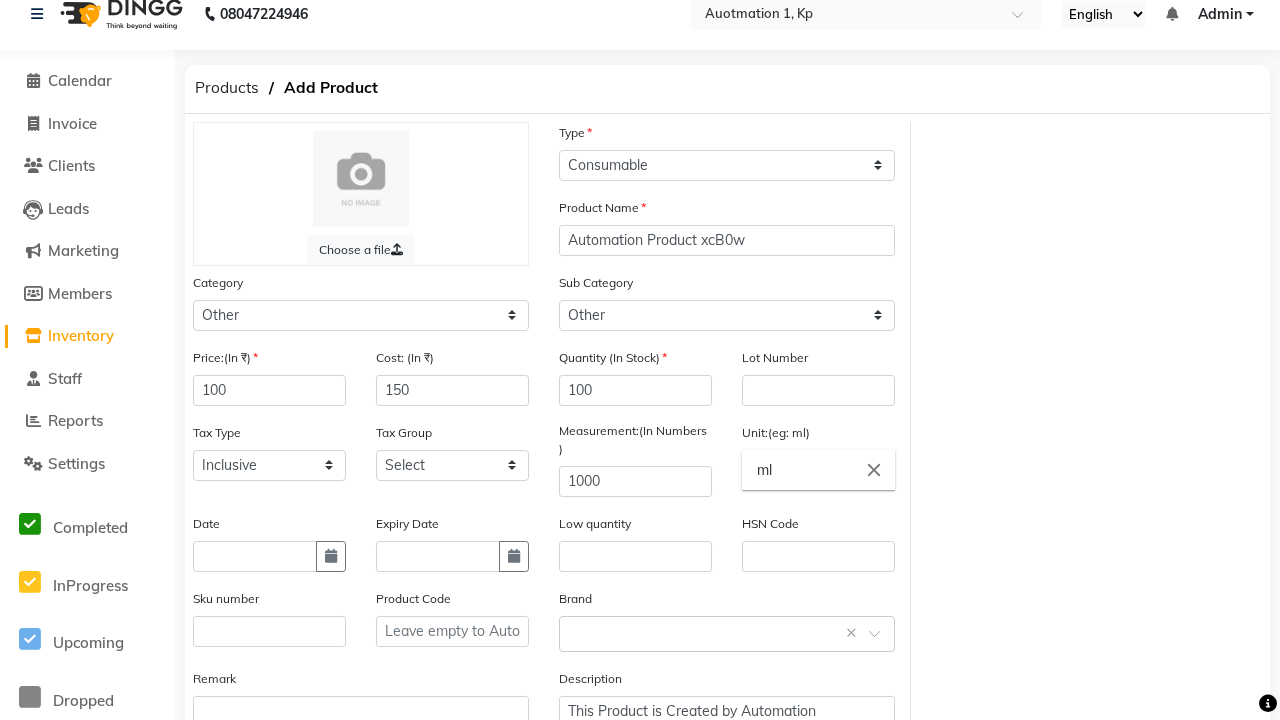 click on "Save" 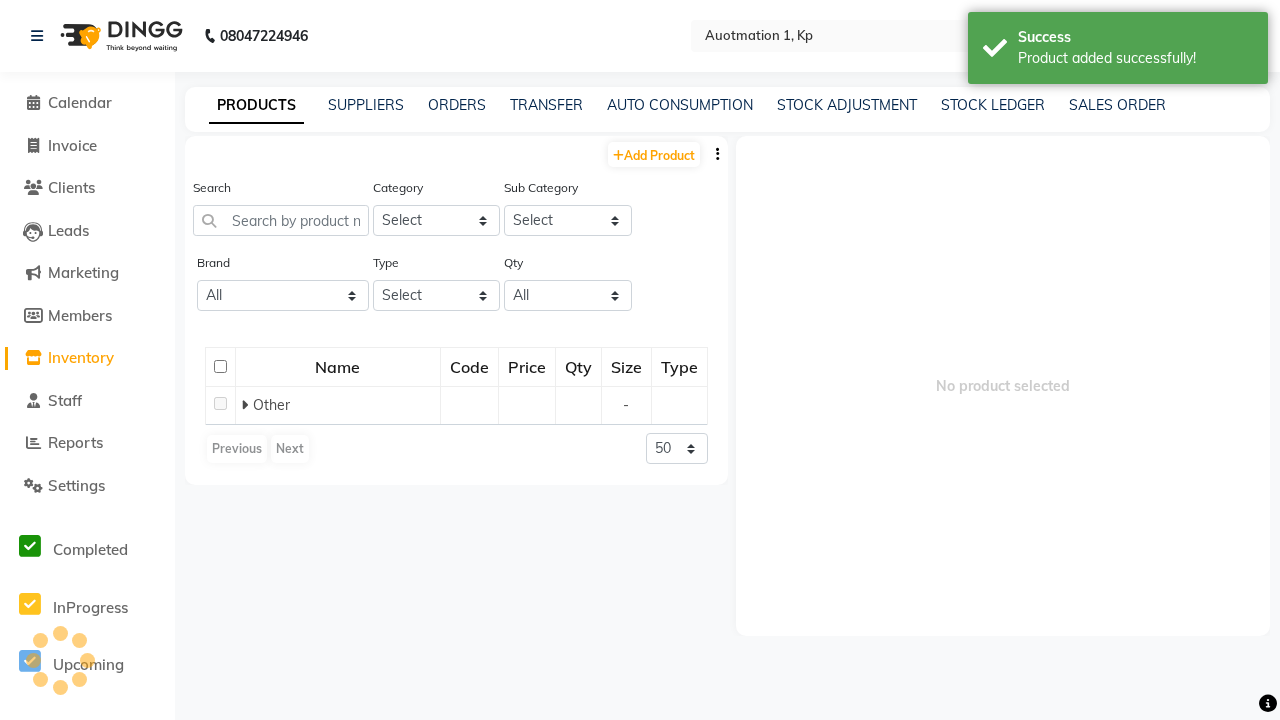 scroll, scrollTop: 0, scrollLeft: 0, axis: both 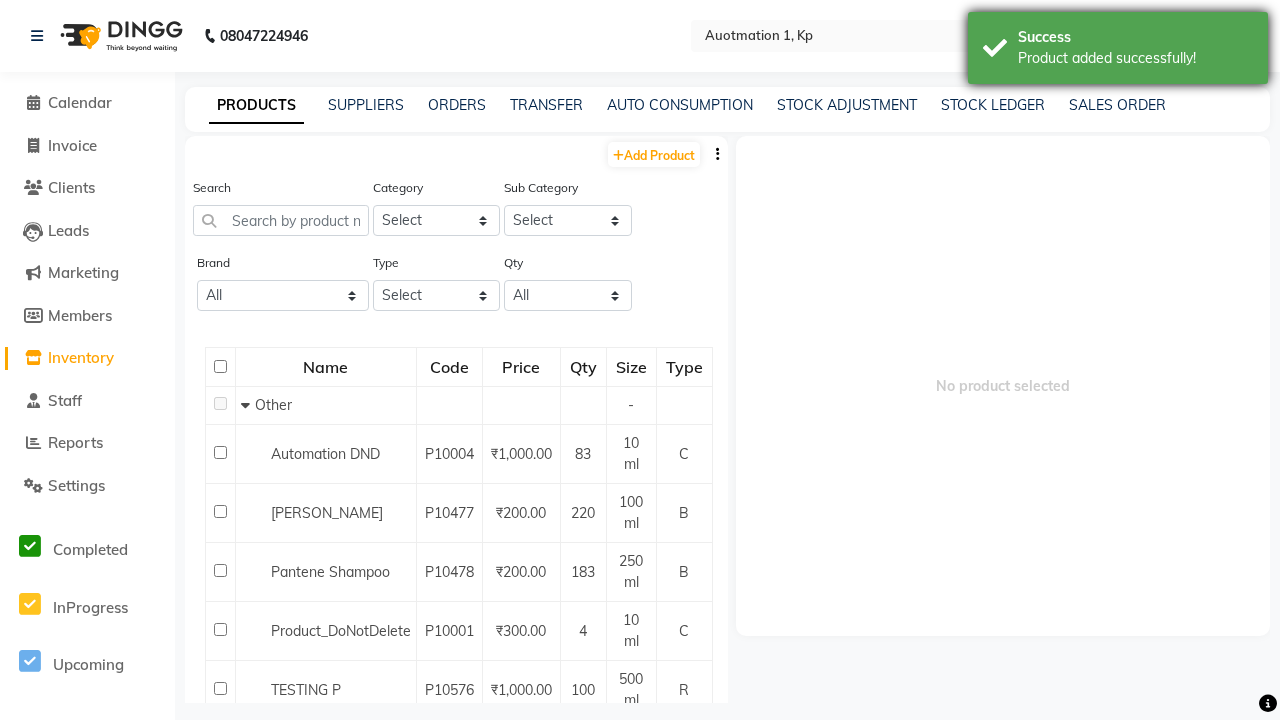 click on "Product added successfully!" at bounding box center (1135, 58) 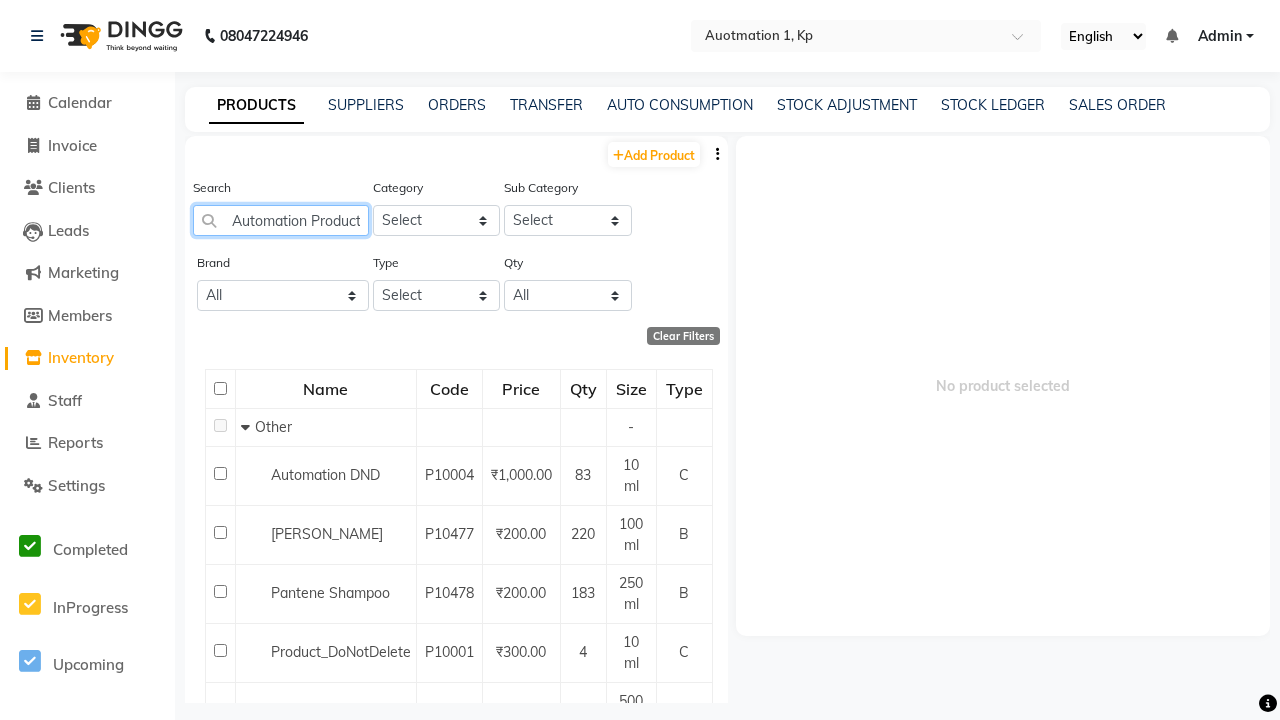 scroll, scrollTop: 0, scrollLeft: 49, axis: horizontal 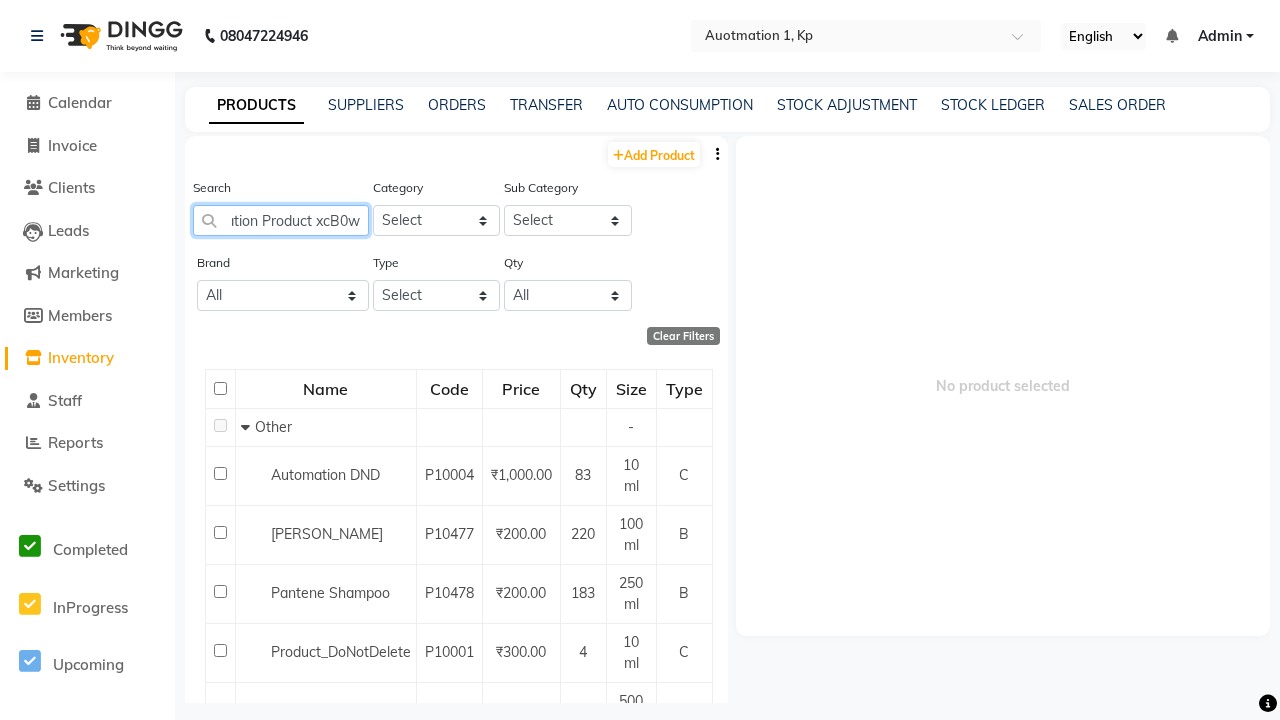 type on "Automation Product xcB0w" 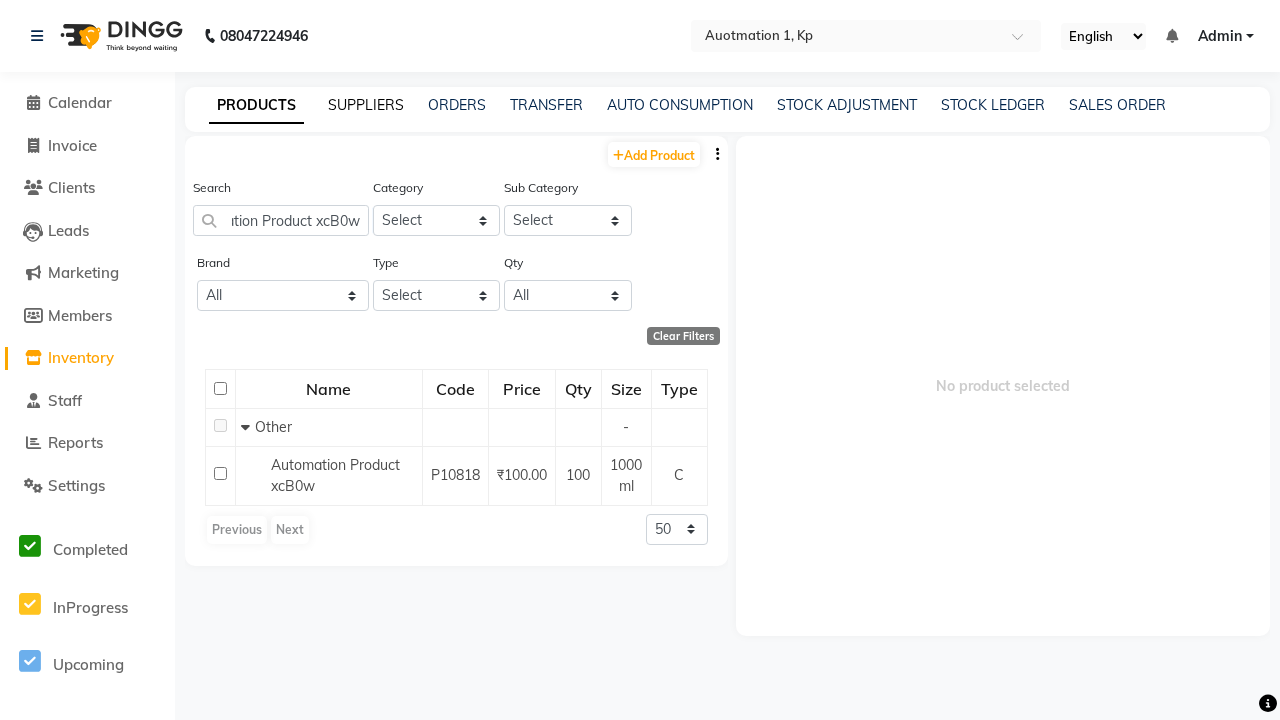 click on "SUPPLIERS" 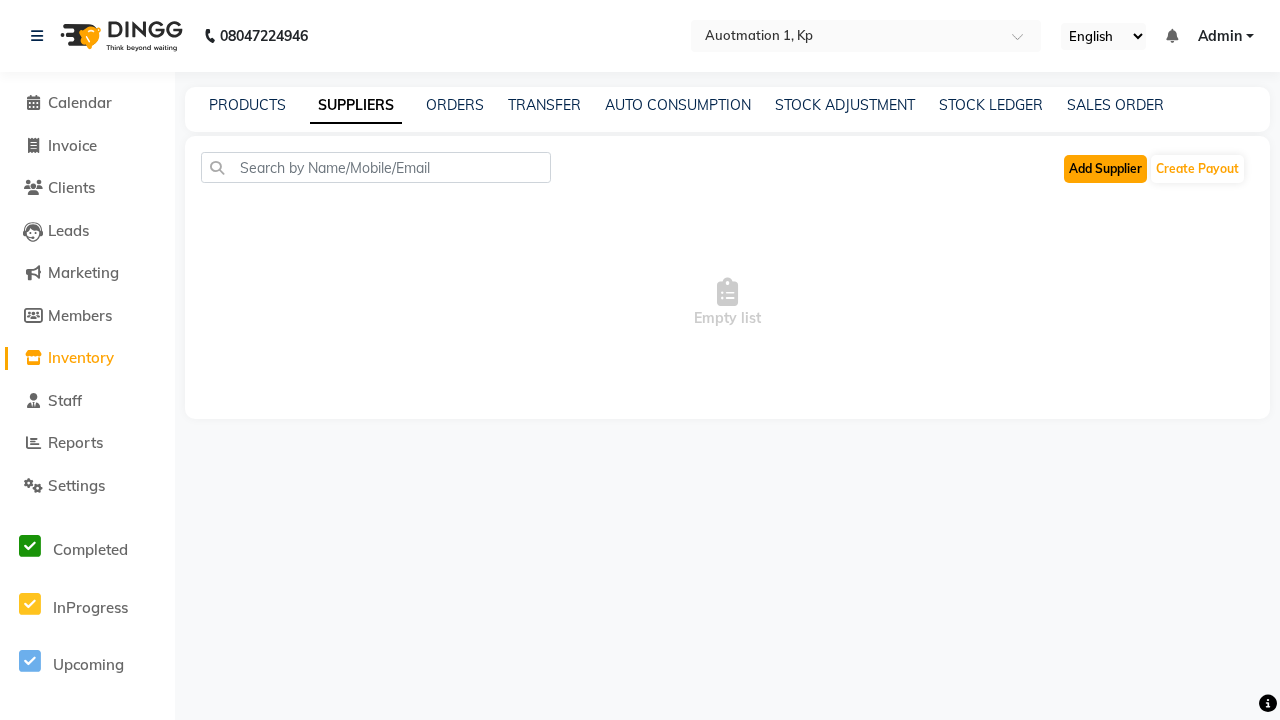 click on "Add Supplier" 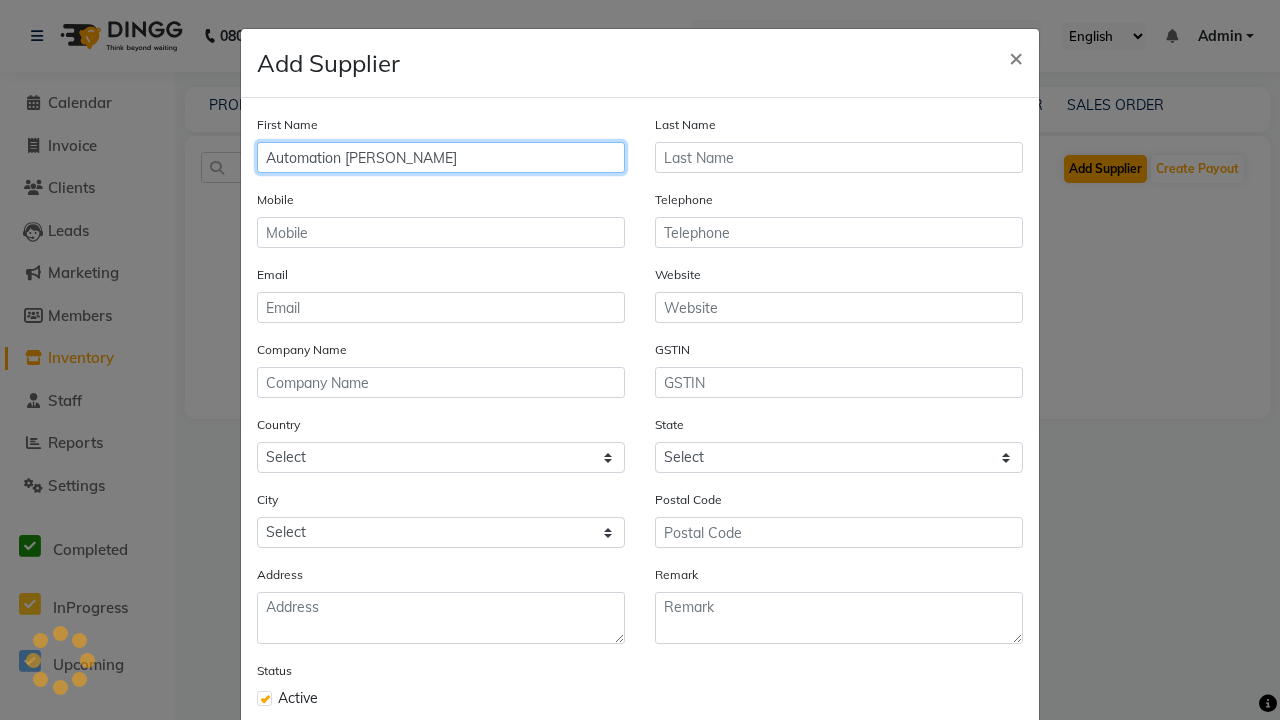 type on "Automation [PERSON_NAME]" 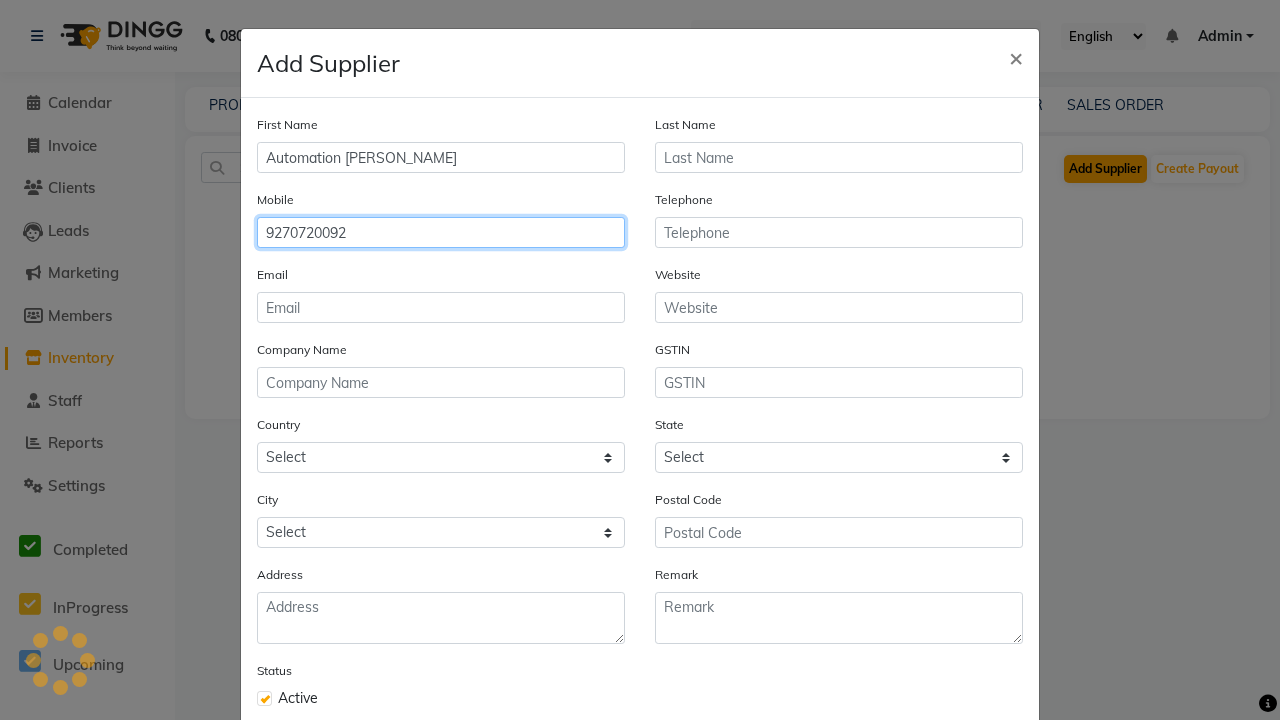 type on "9270720092" 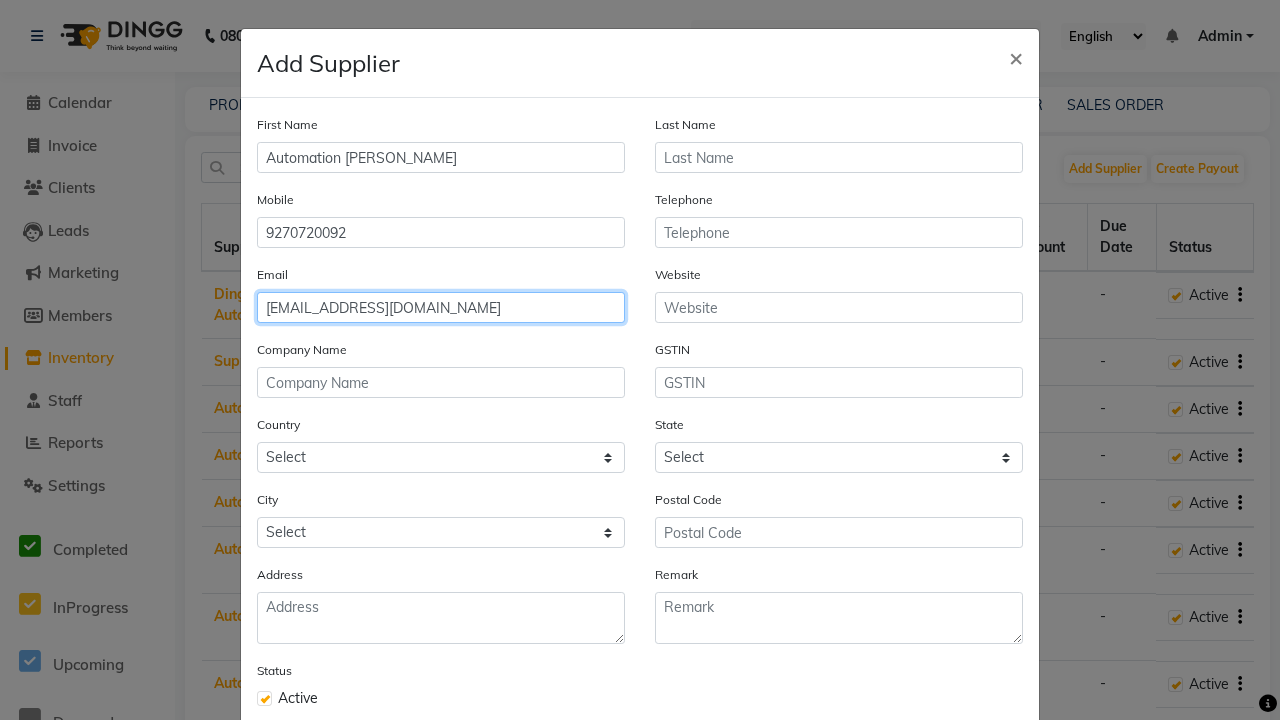 type on "[EMAIL_ADDRESS][DOMAIN_NAME]" 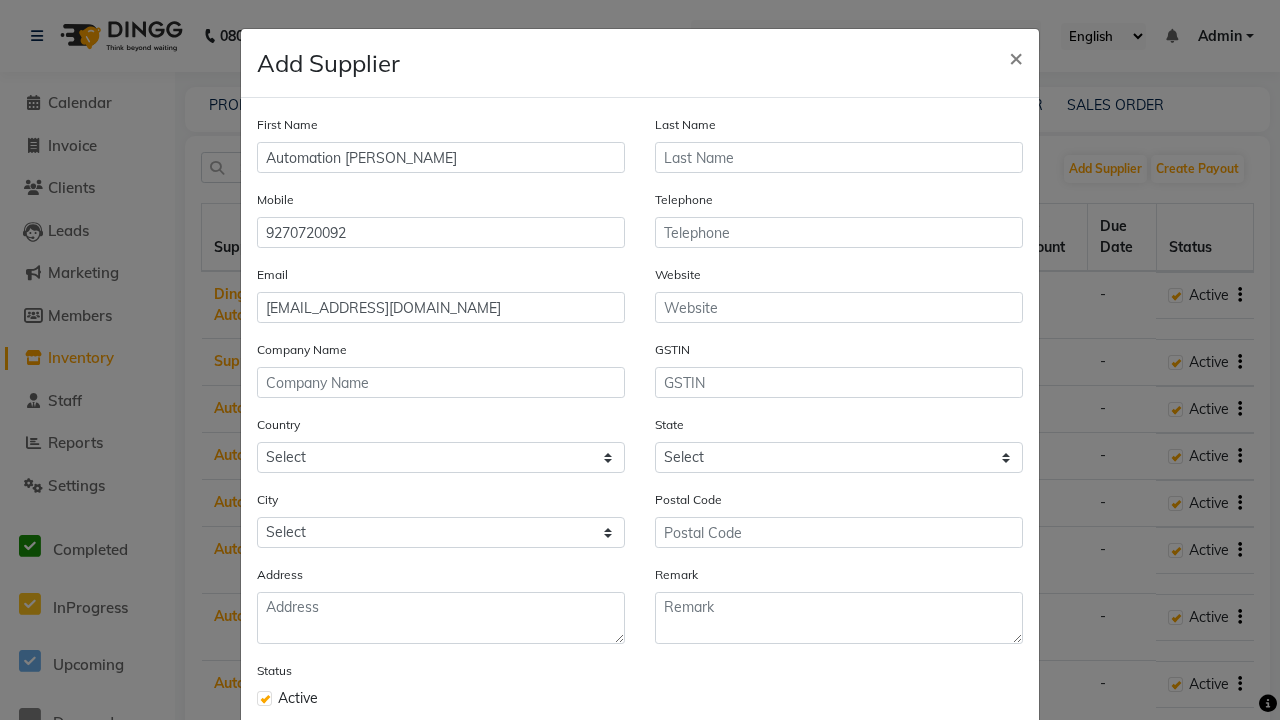 click on "Save" 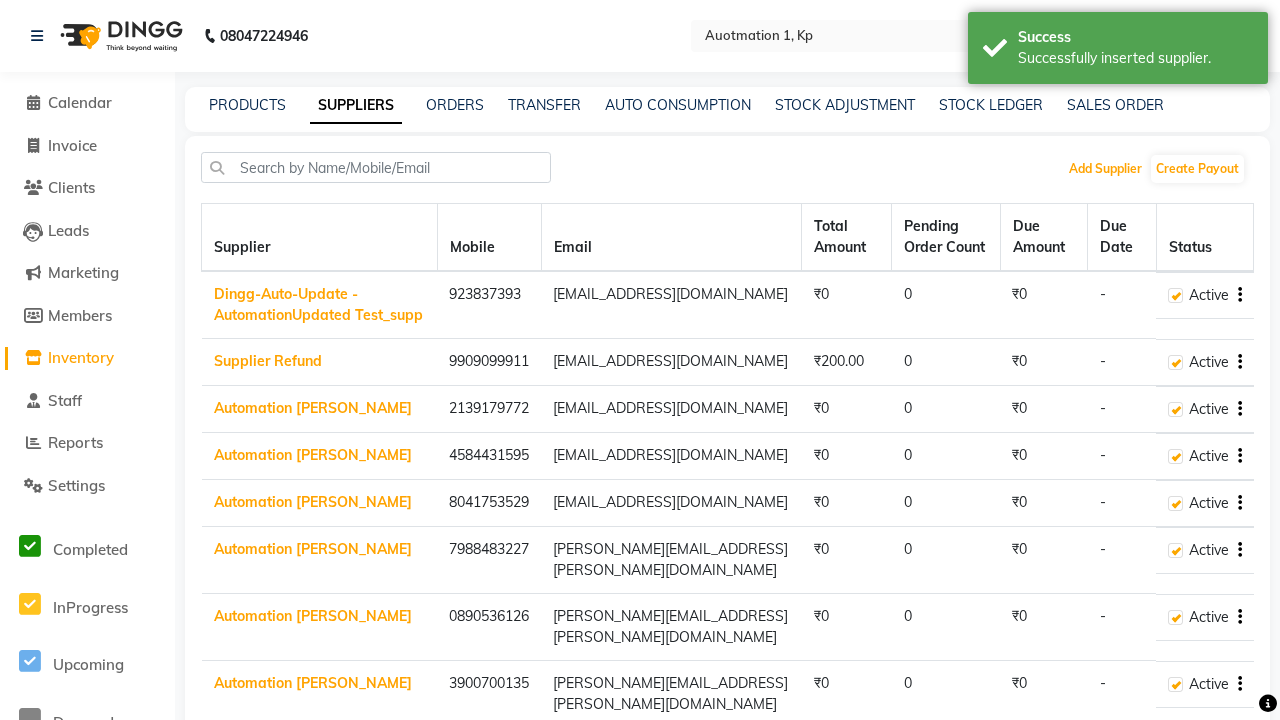 scroll, scrollTop: 113, scrollLeft: 0, axis: vertical 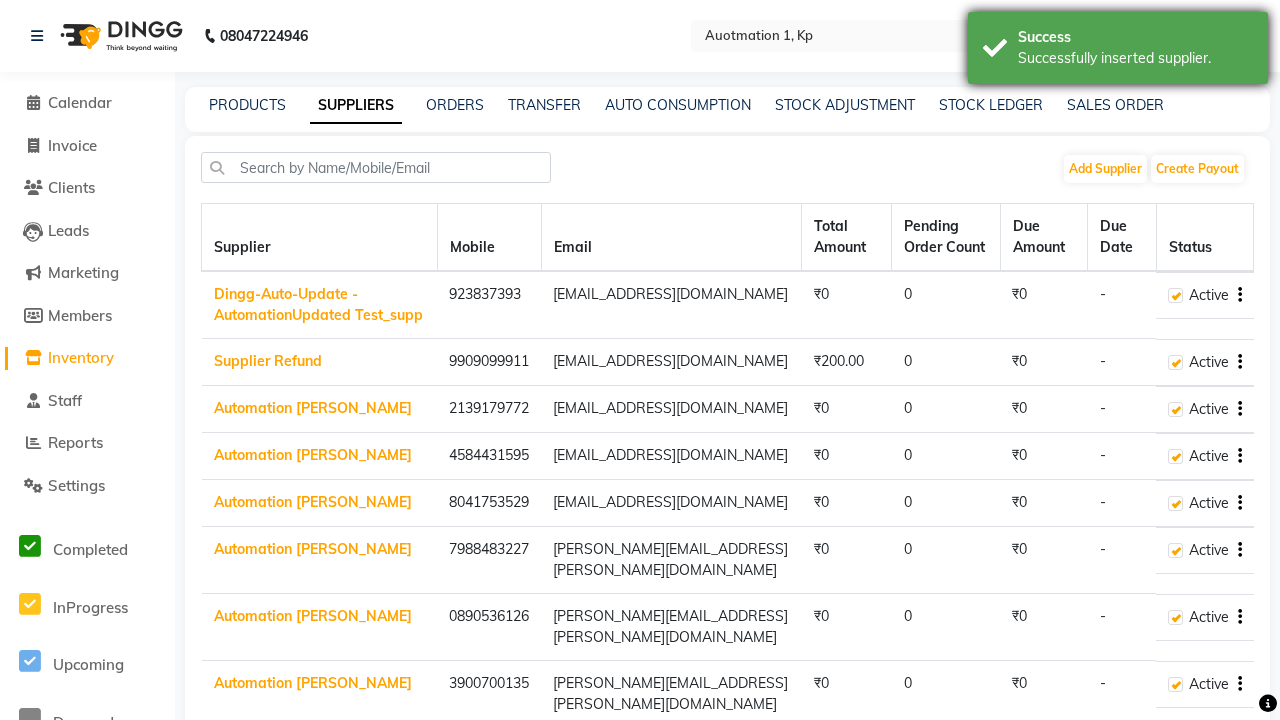click on "Successfully inserted supplier." at bounding box center (1135, 58) 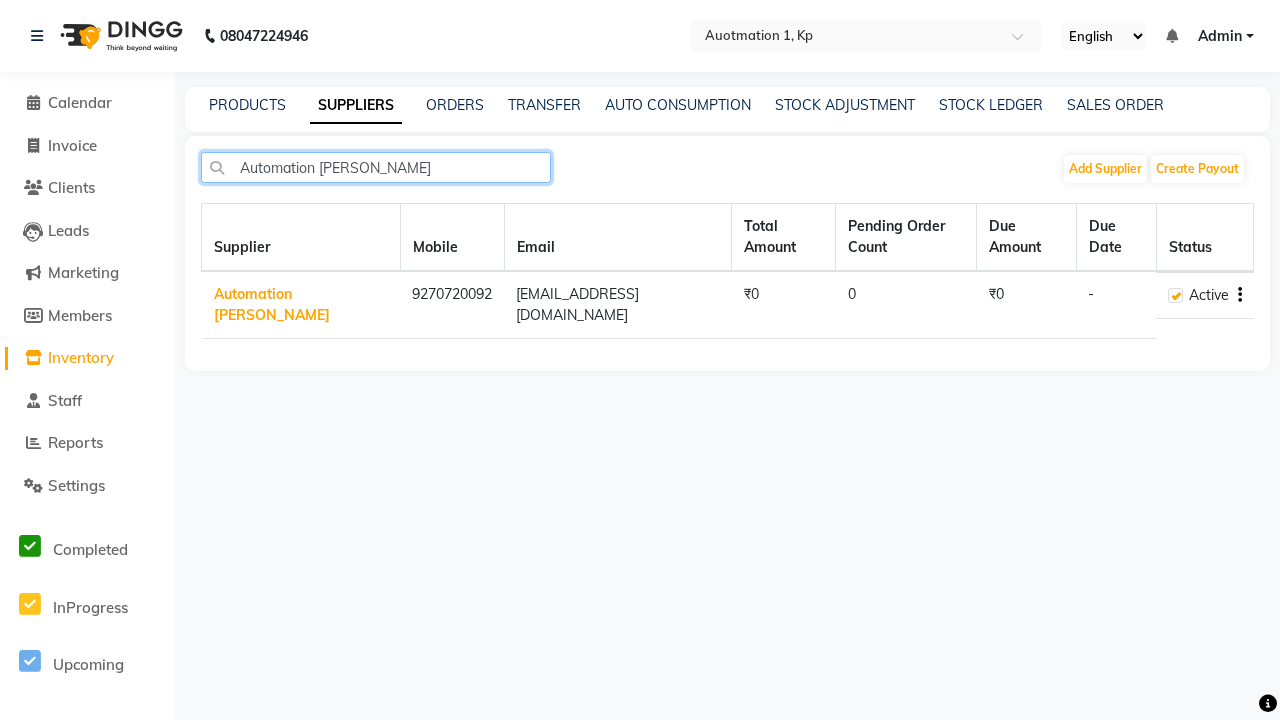 type on "Automation [PERSON_NAME]" 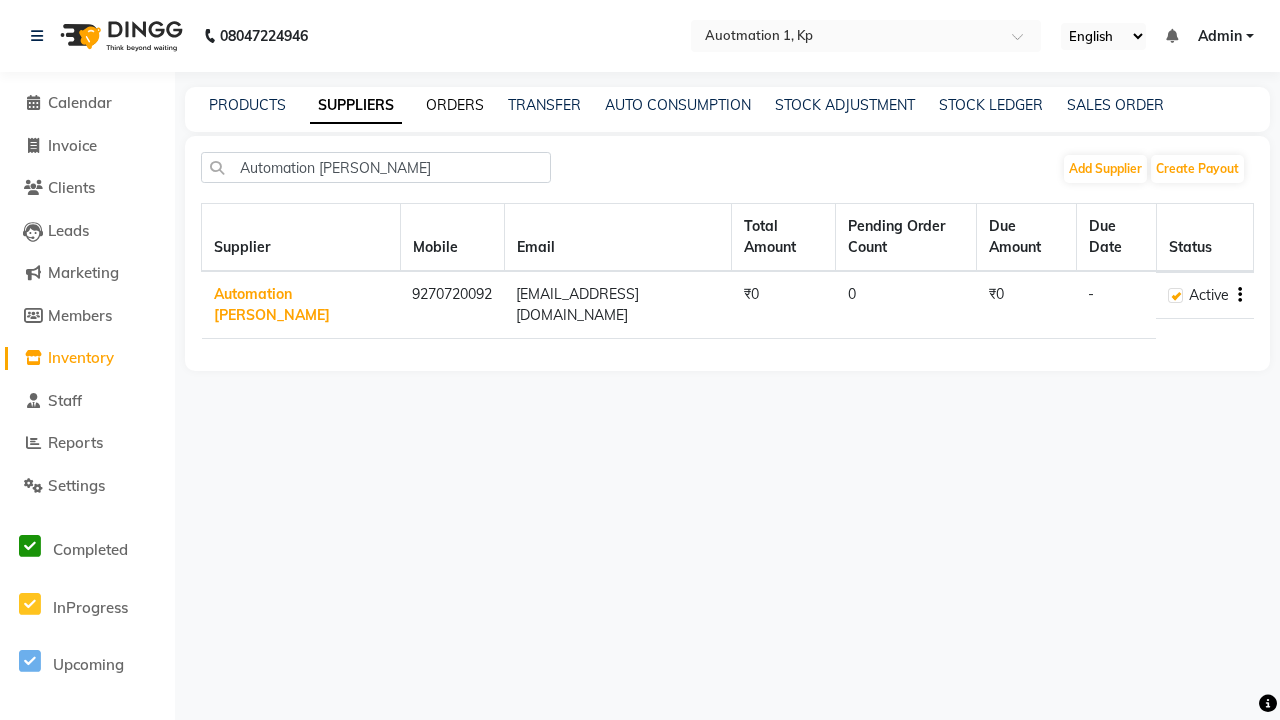 click on "ORDERS" 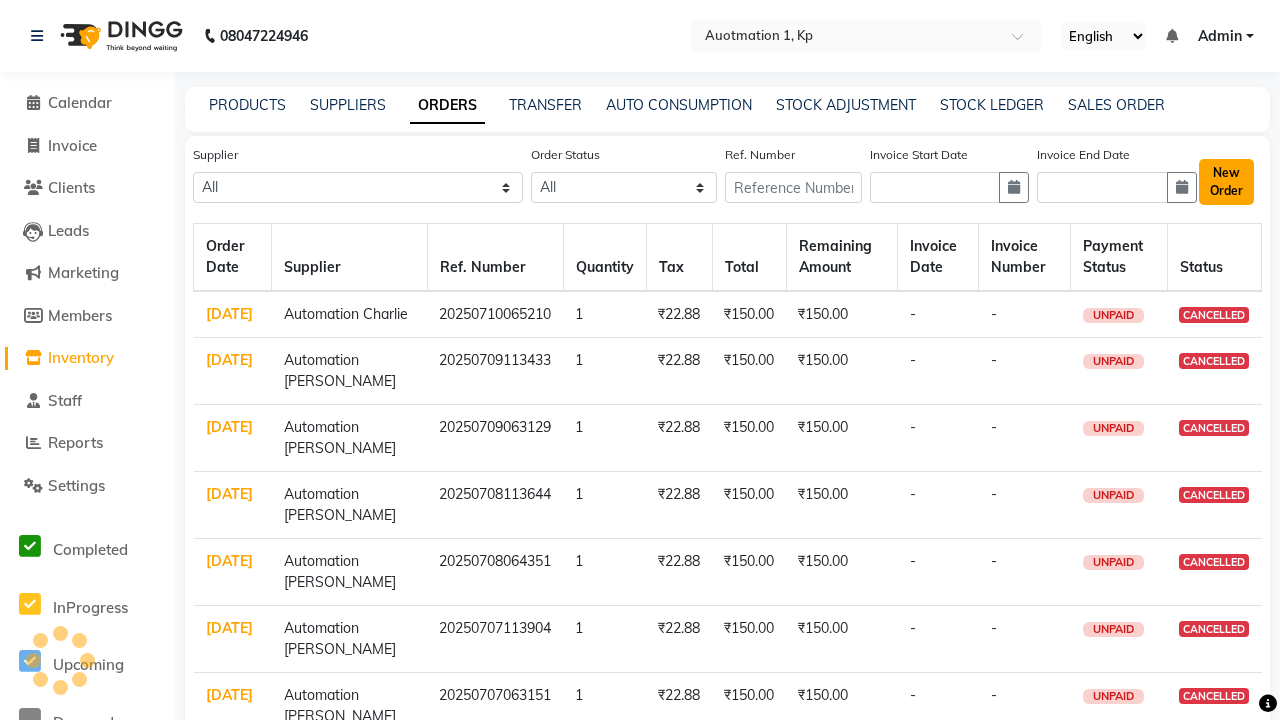 click on "New Order" 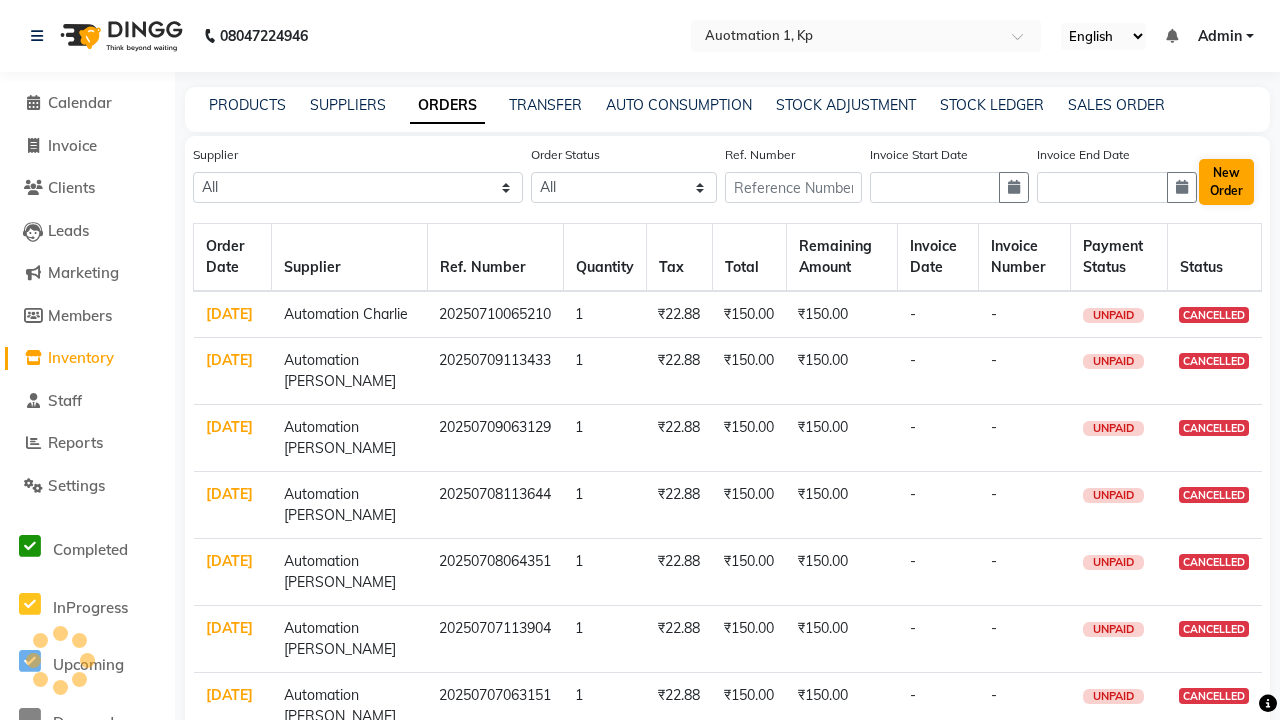 select on "true" 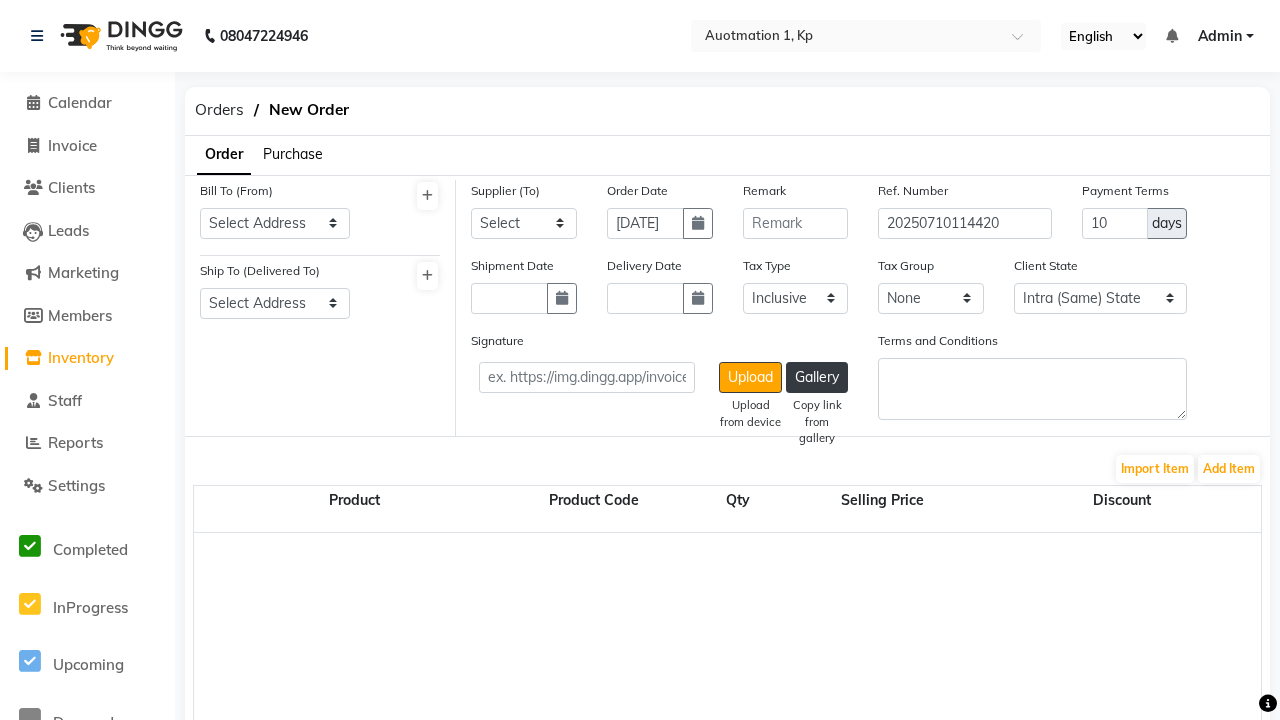 select on "232" 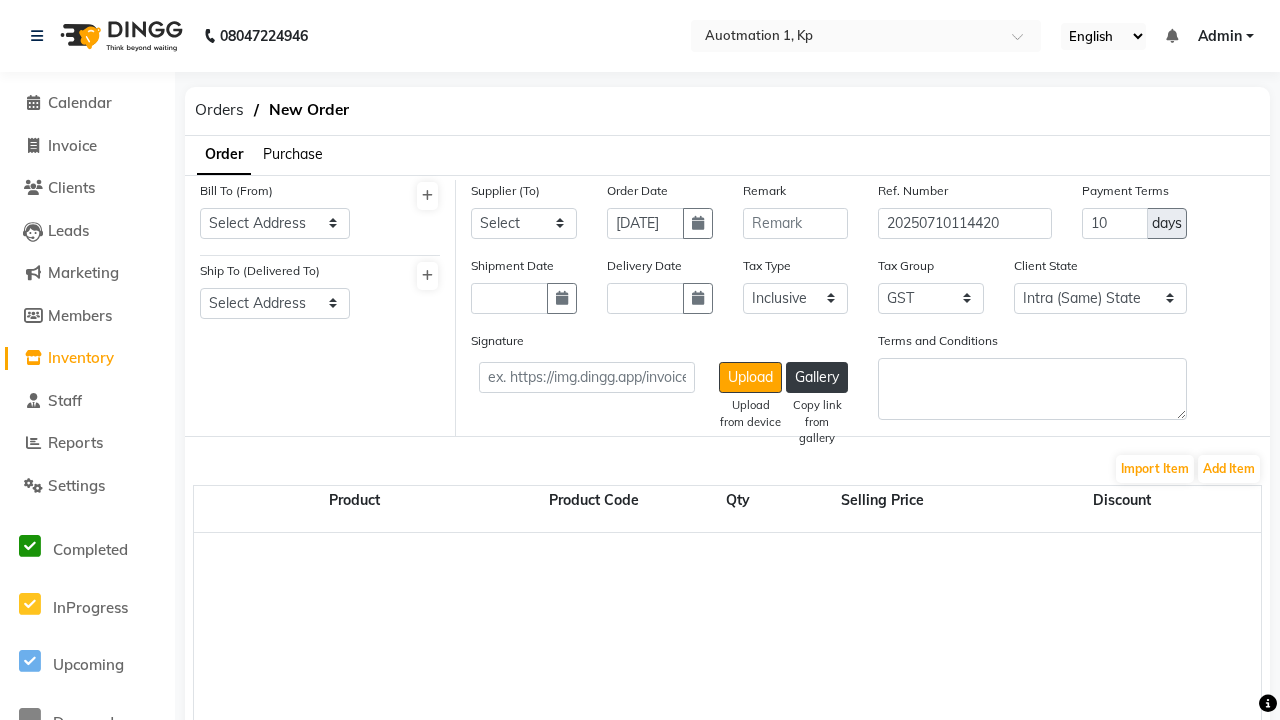 select on "149" 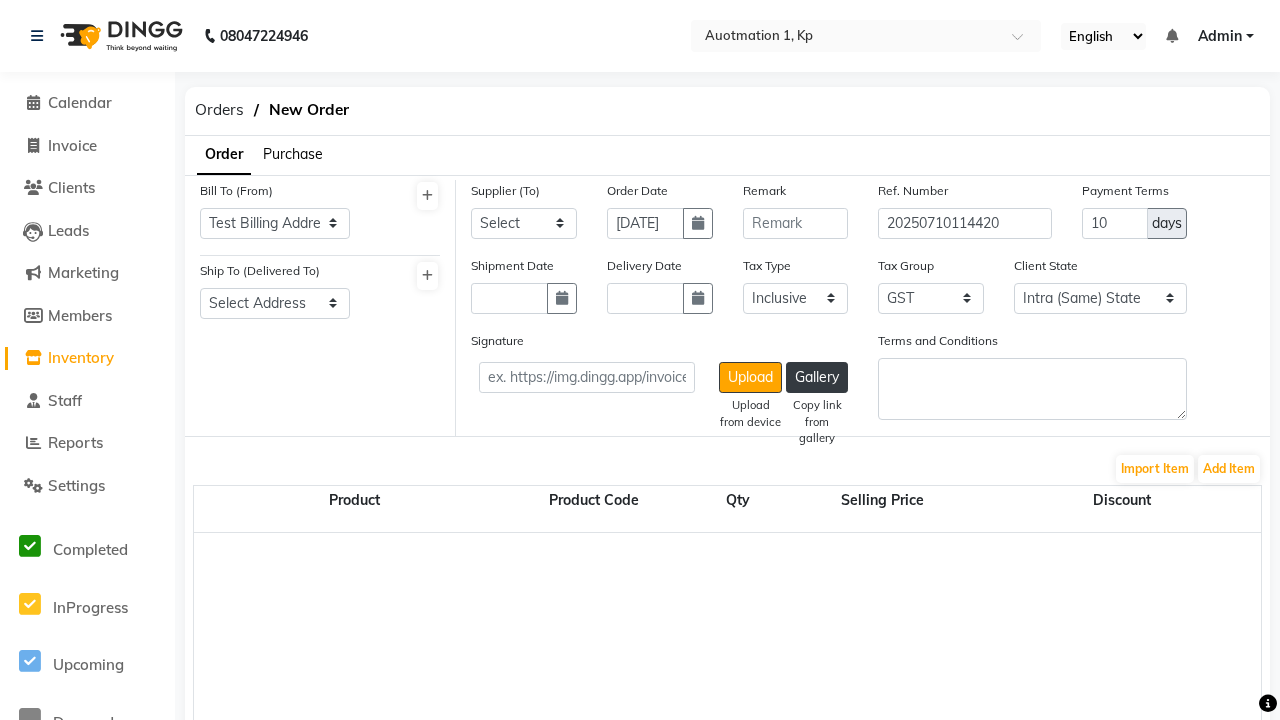 select on "150" 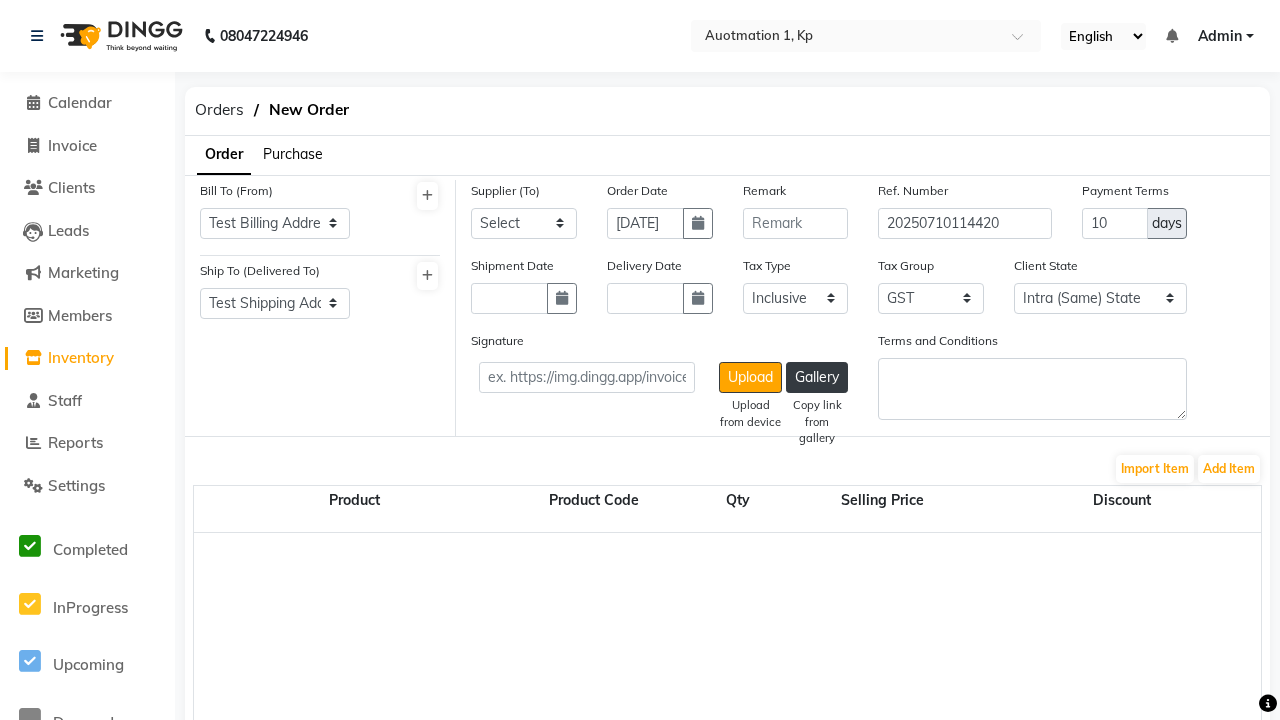 select on "1516" 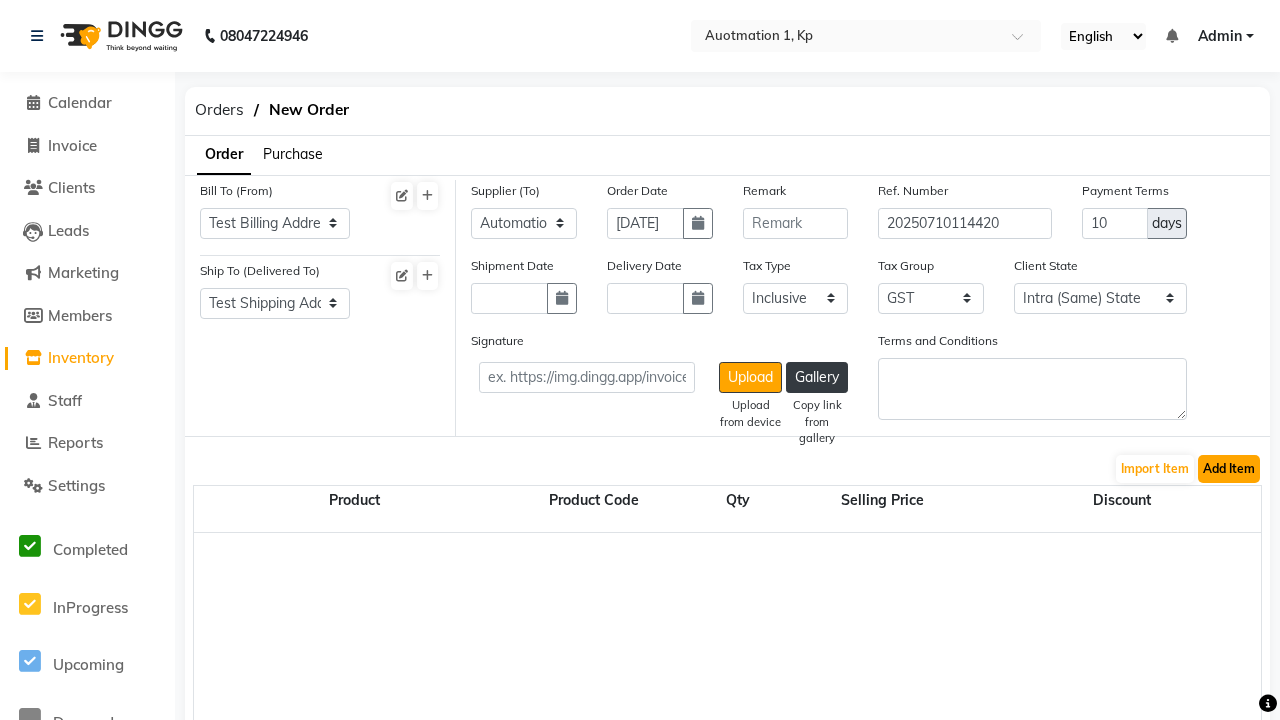 click on "Add Item" 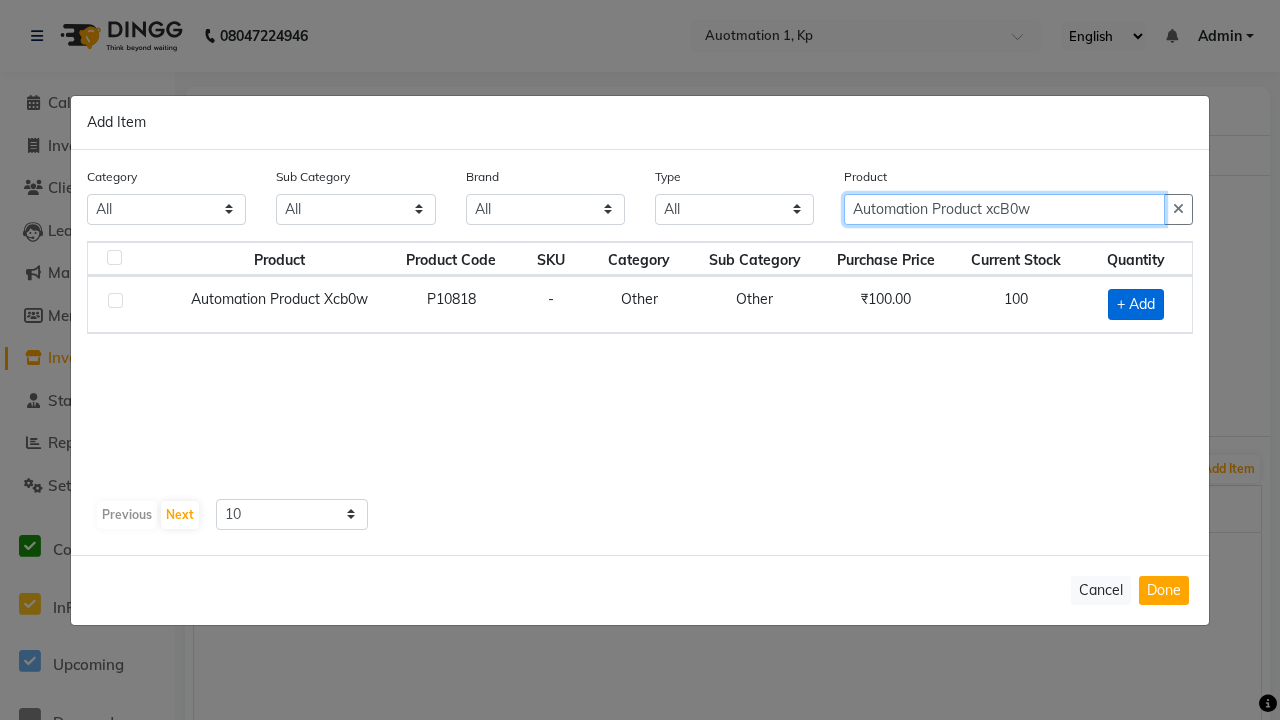 type on "Automation Product xcB0w" 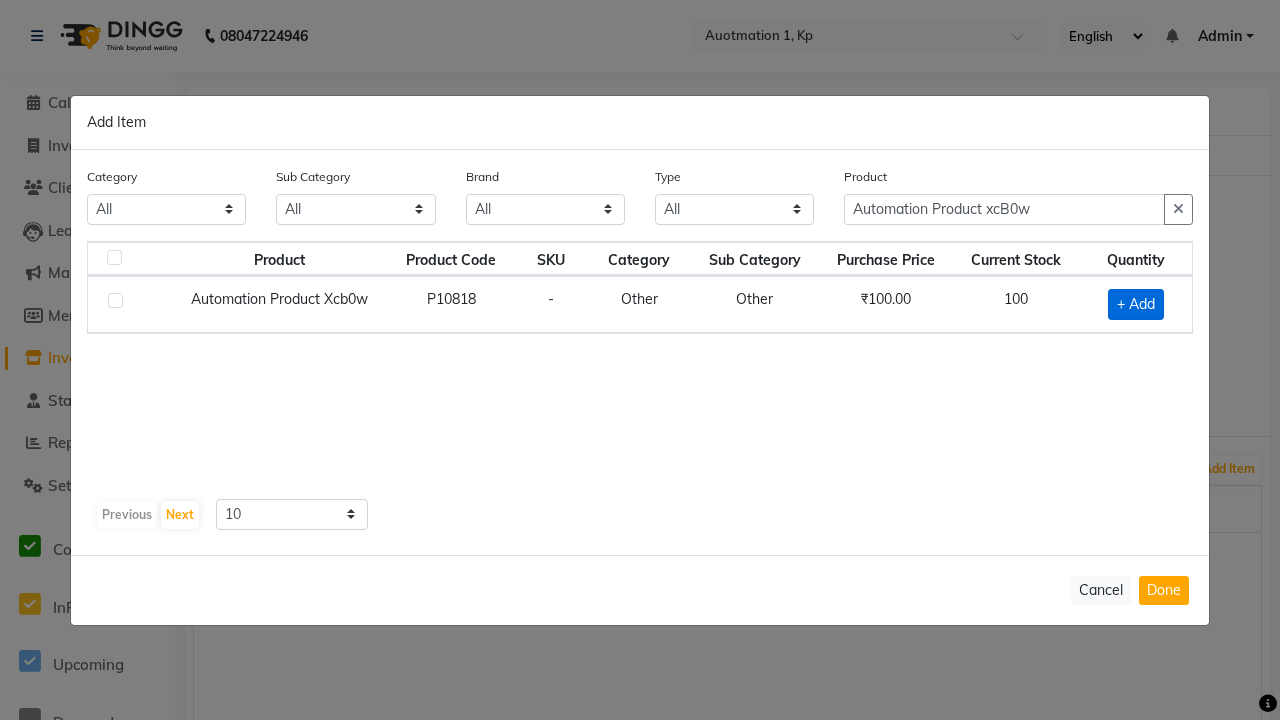 click on "+ Add" 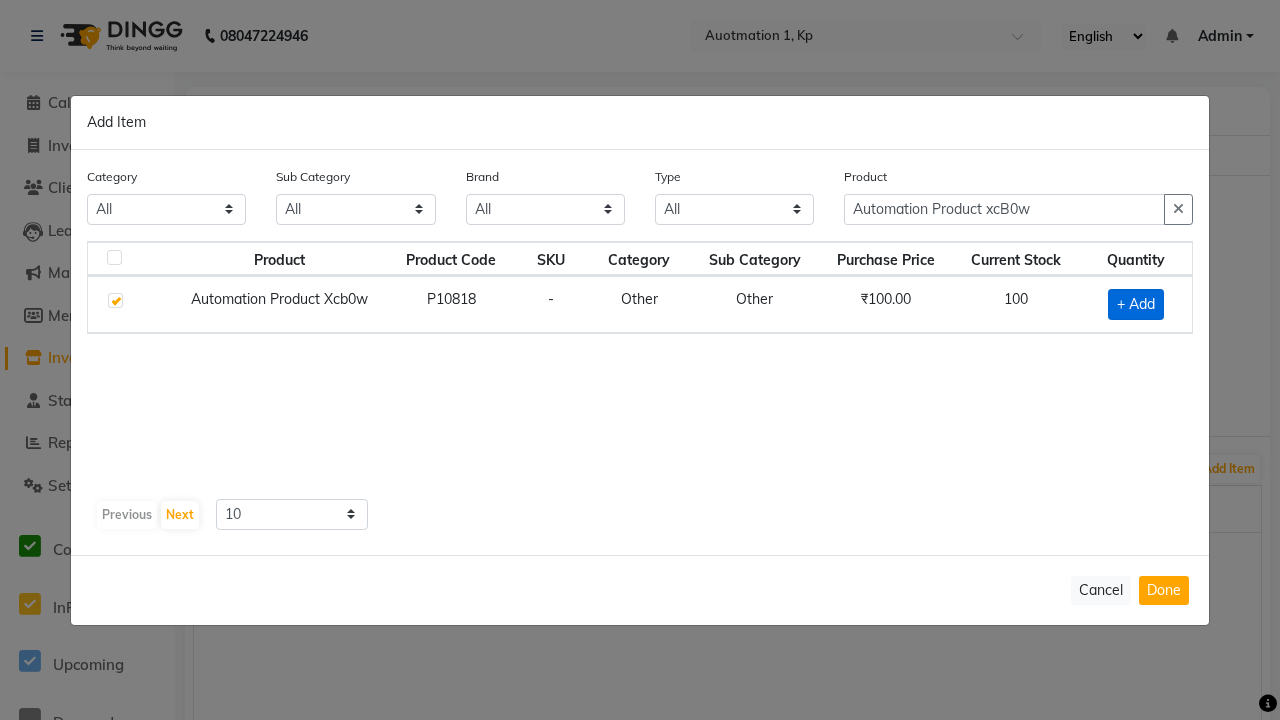 checkbox on "true" 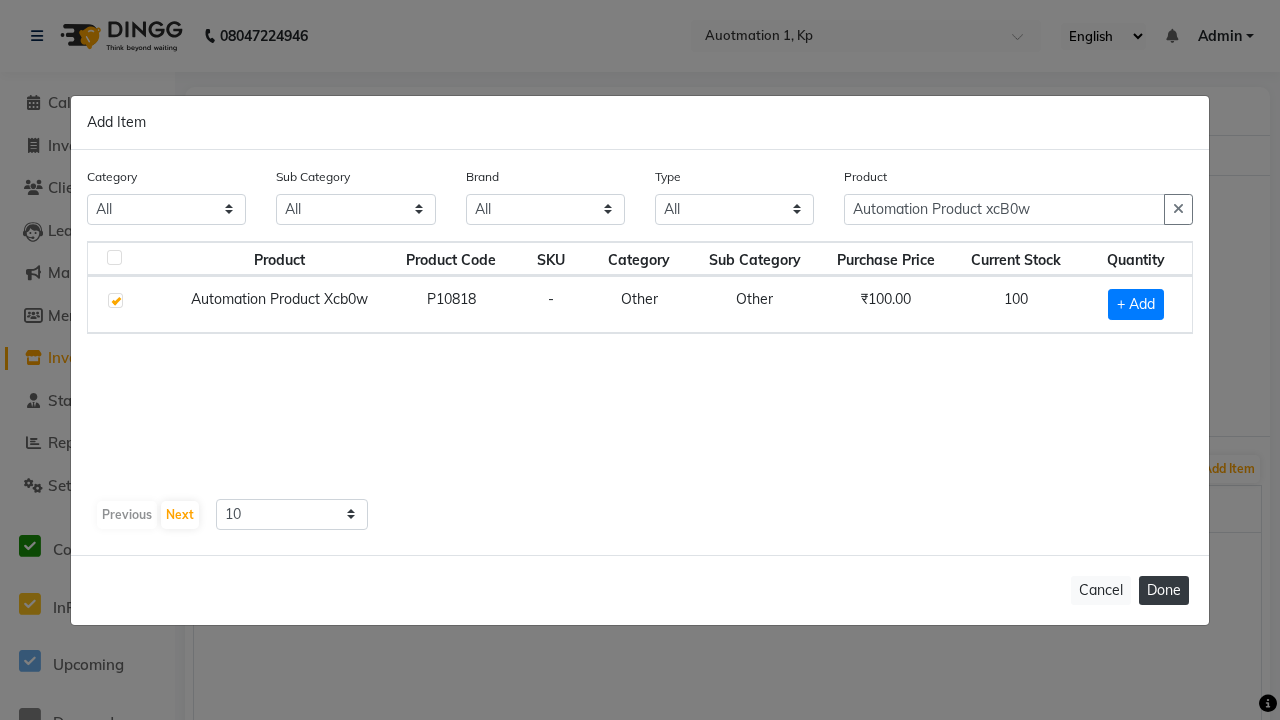 click on "Done" 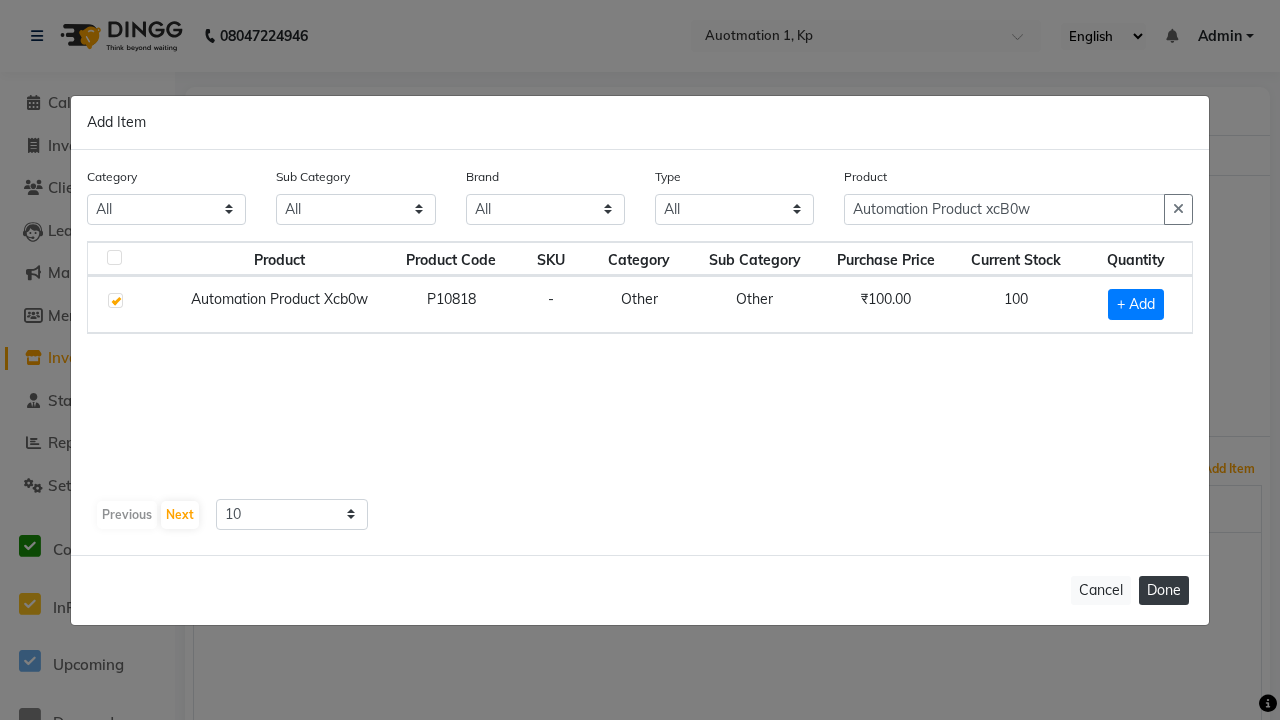 select on "232" 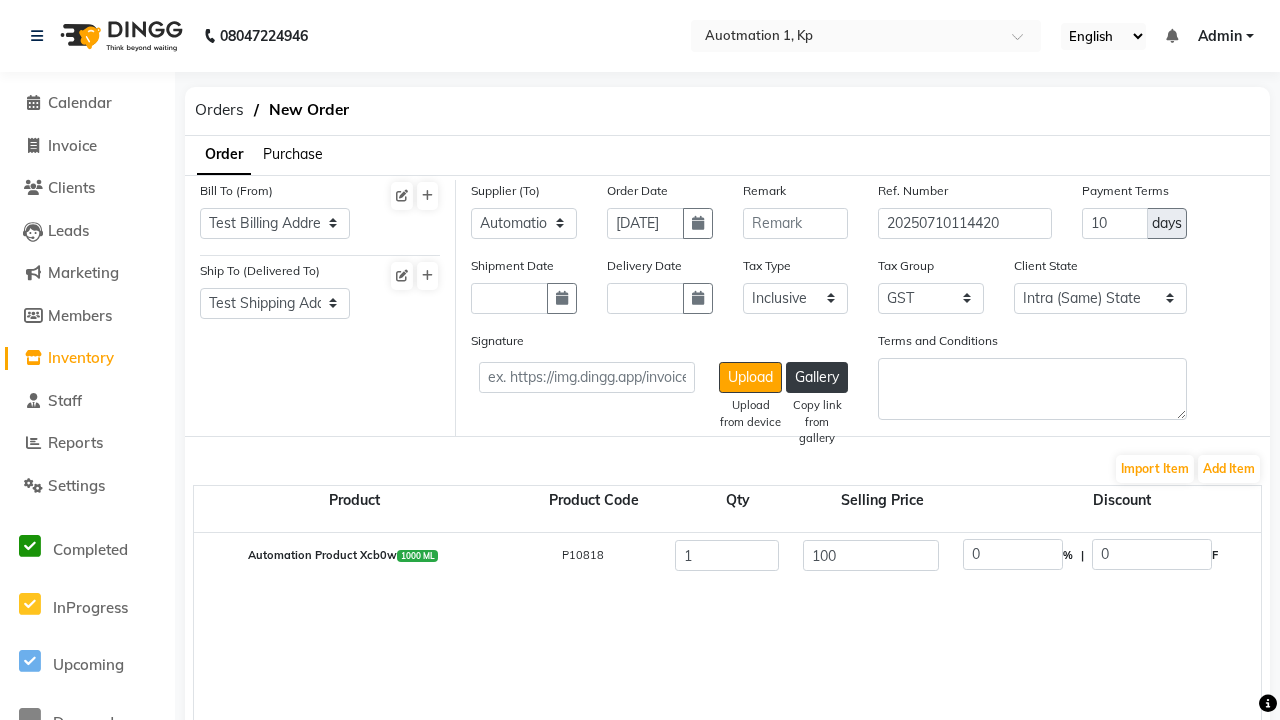 click on "Create" 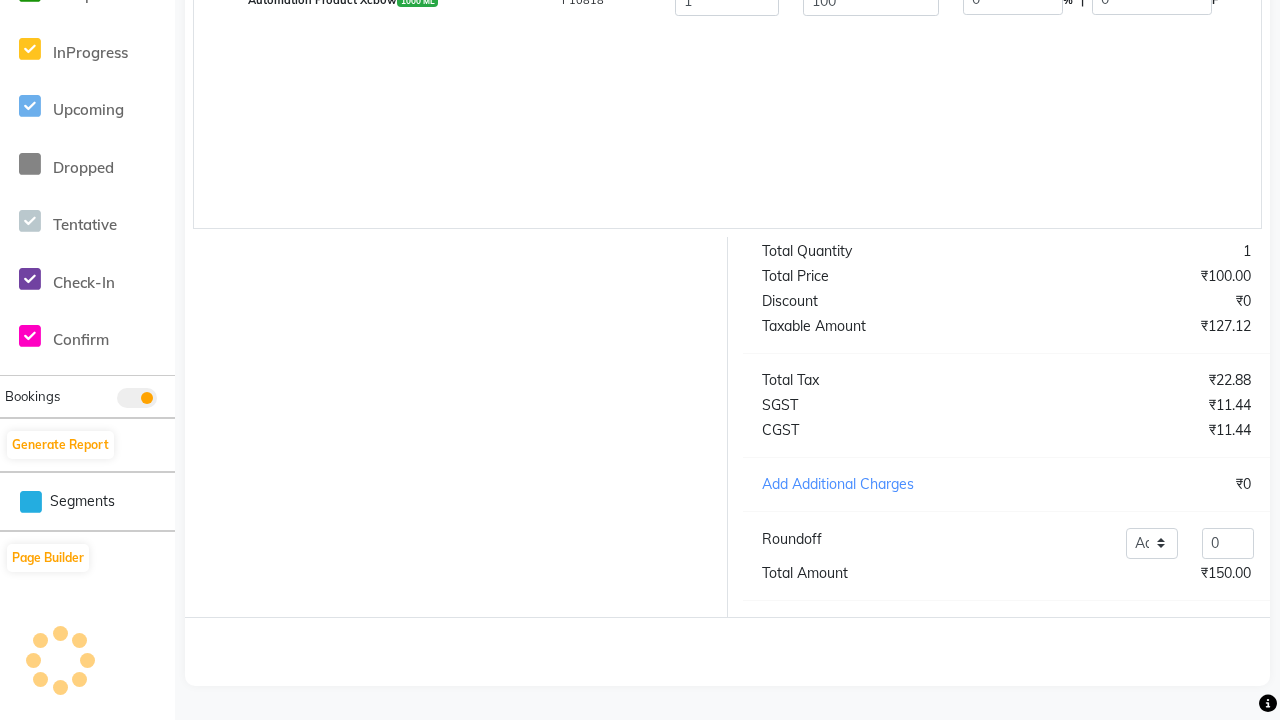 scroll, scrollTop: 505, scrollLeft: 0, axis: vertical 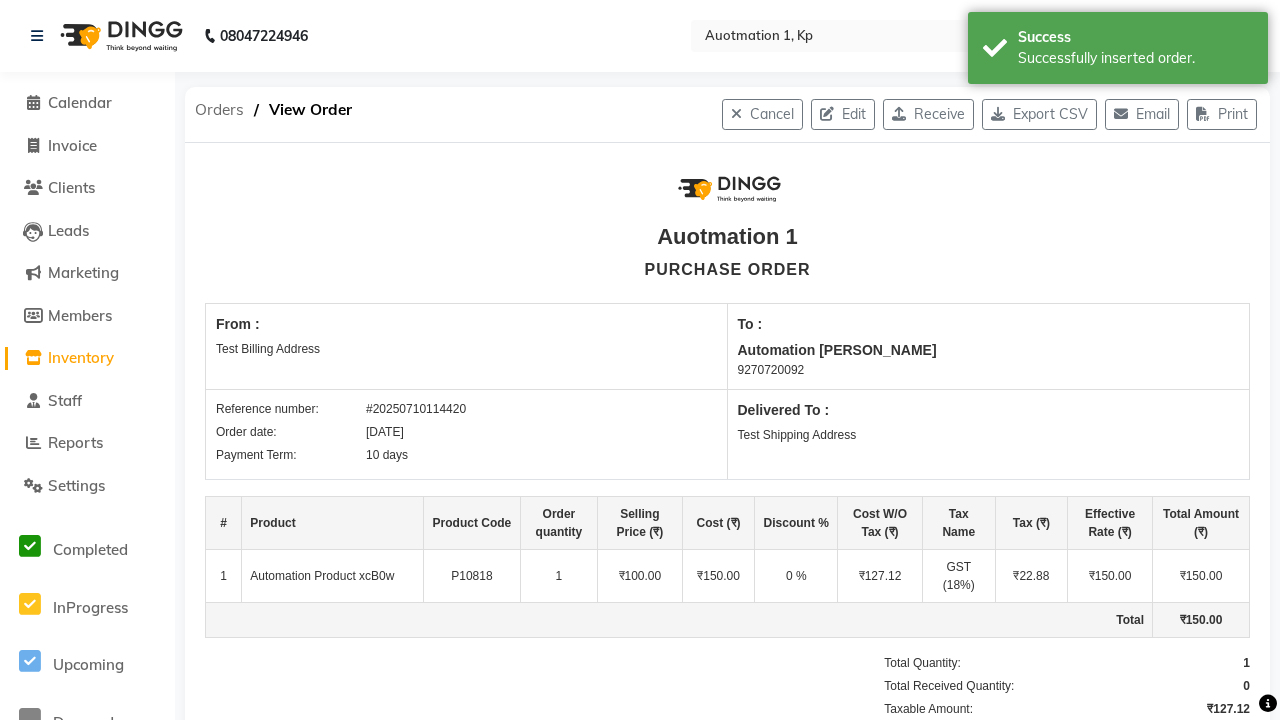 click on "Successfully inserted order." at bounding box center (1135, 58) 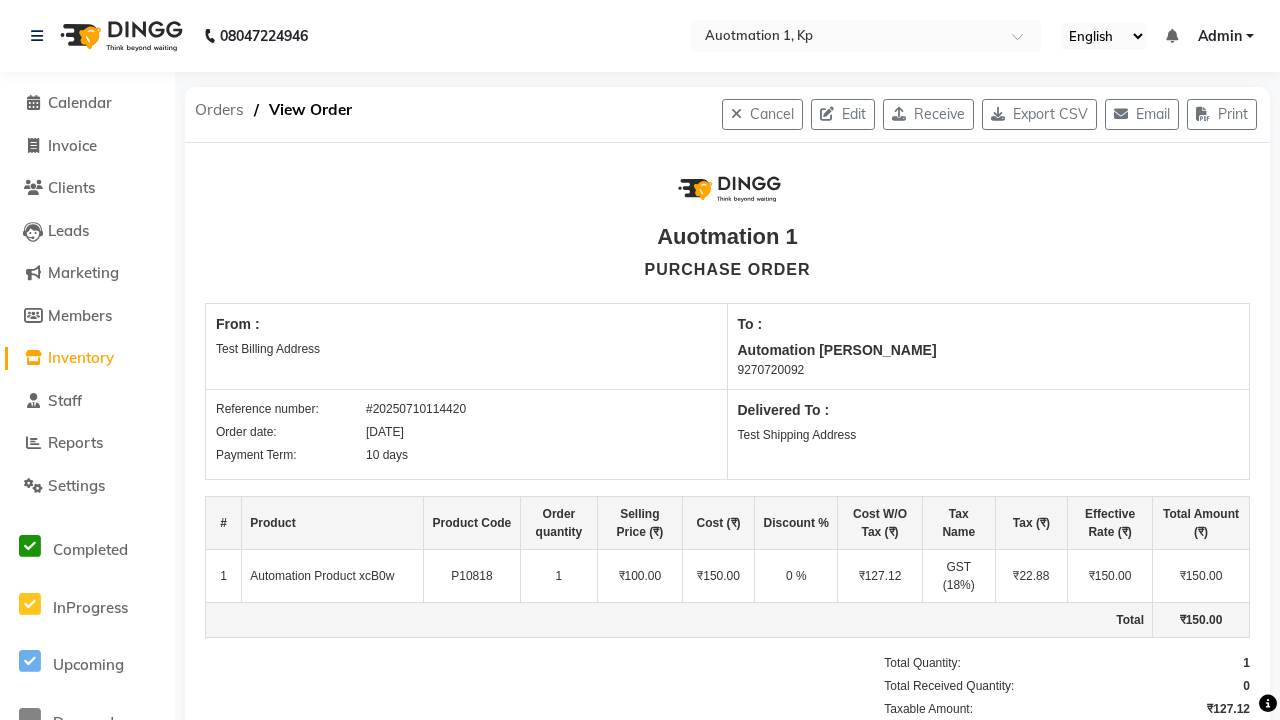 click on "Orders" 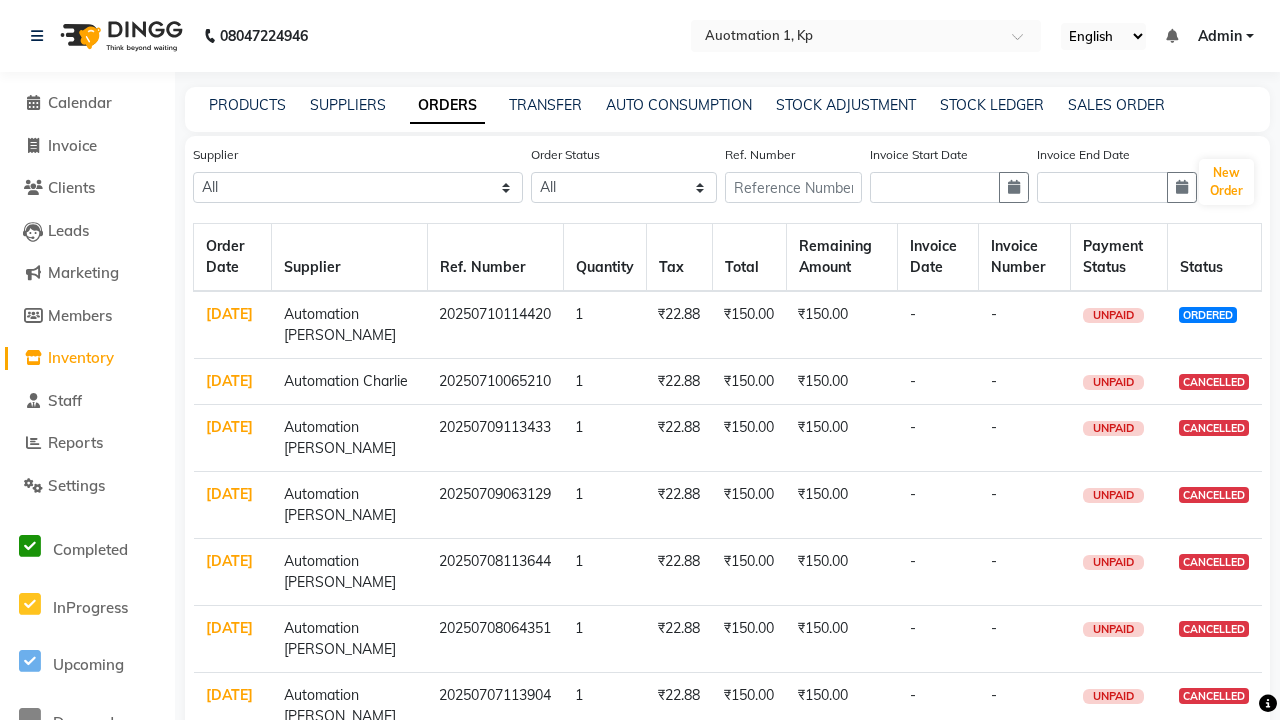 select on "1516" 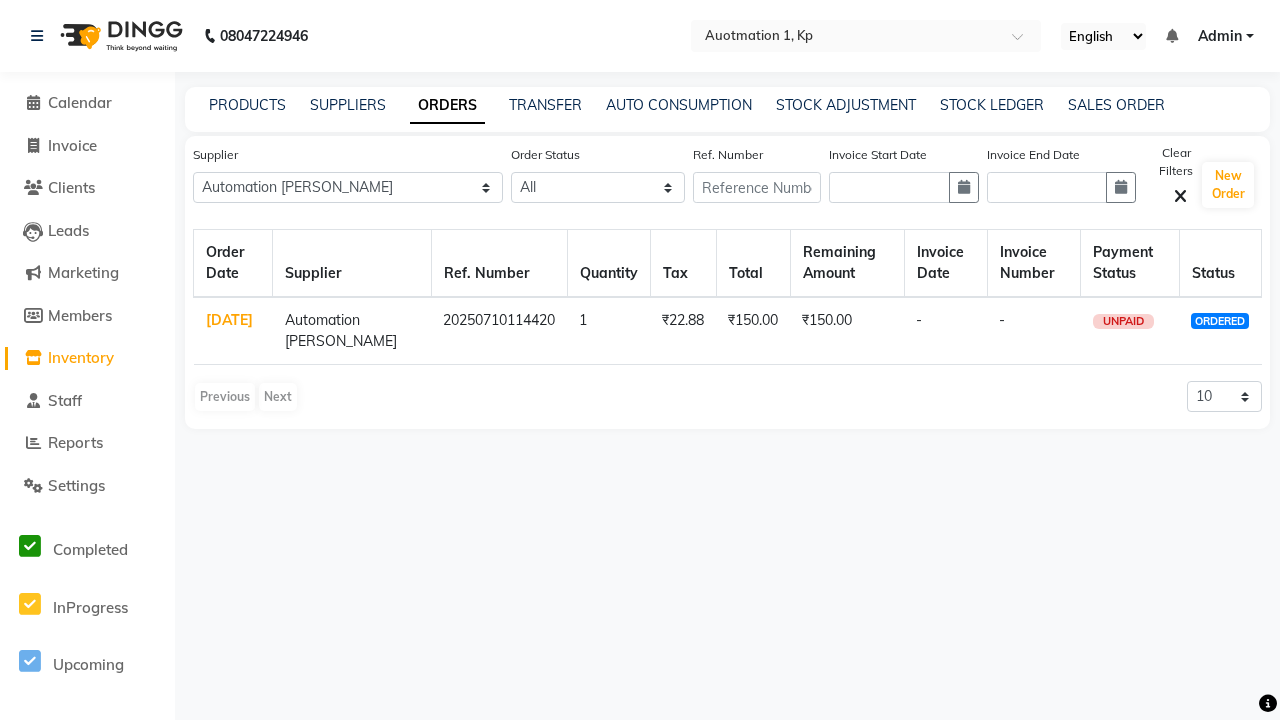 click on "ORDERS" 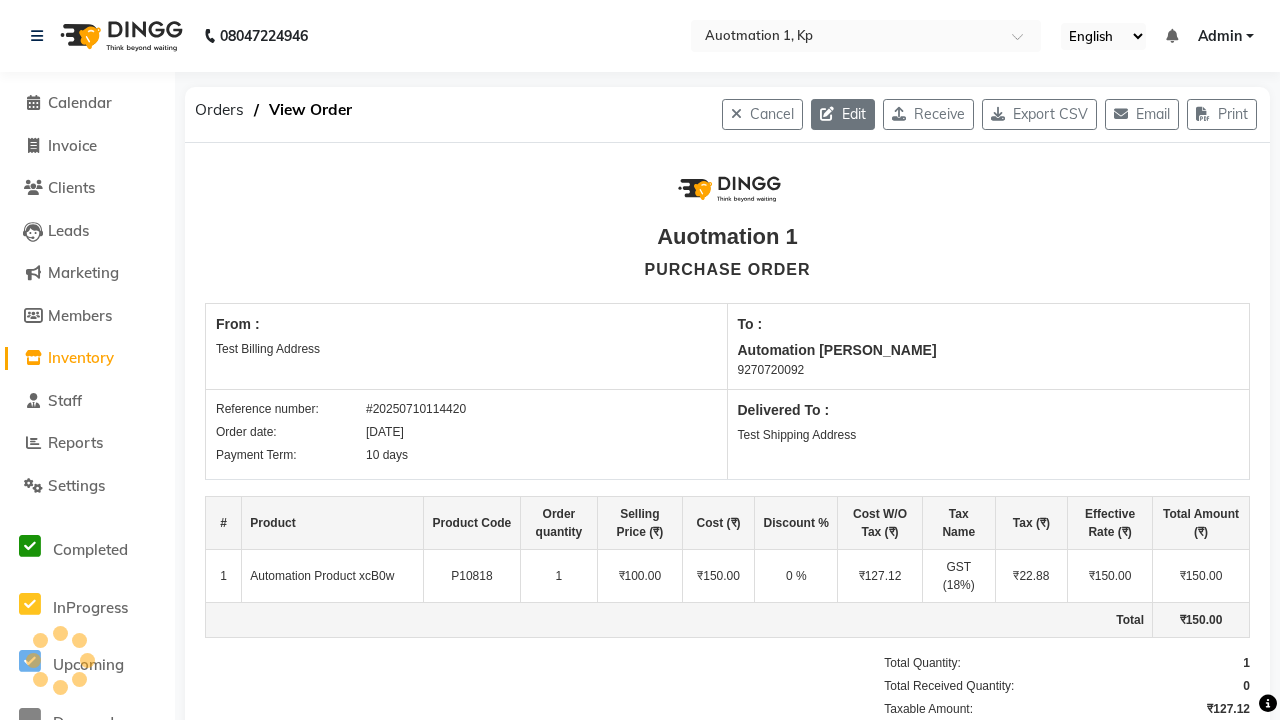 click 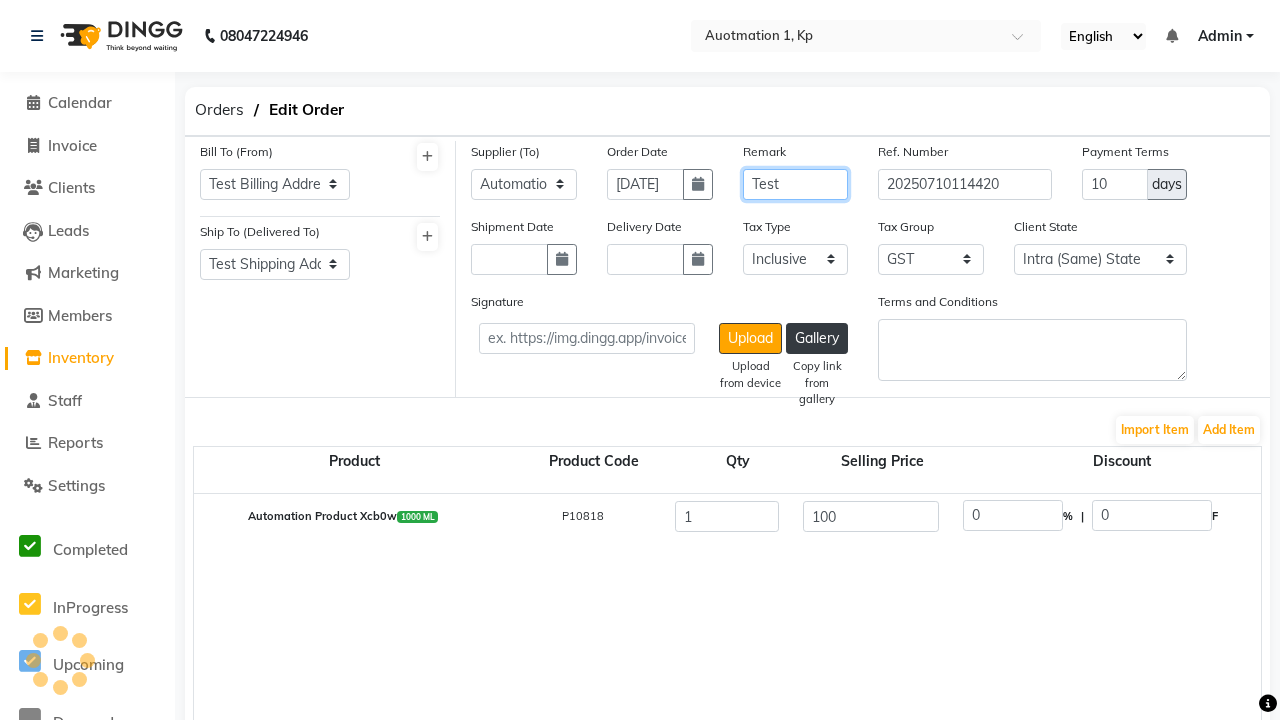 type on "Test" 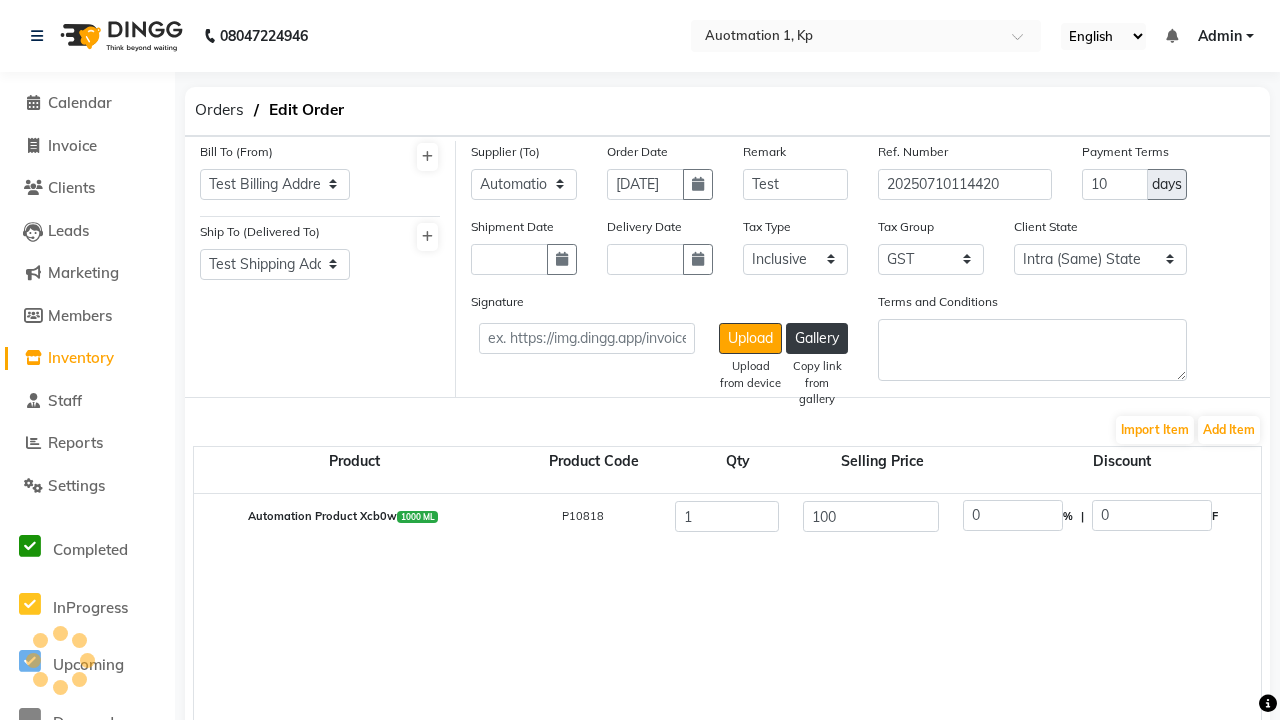 click on "Update" 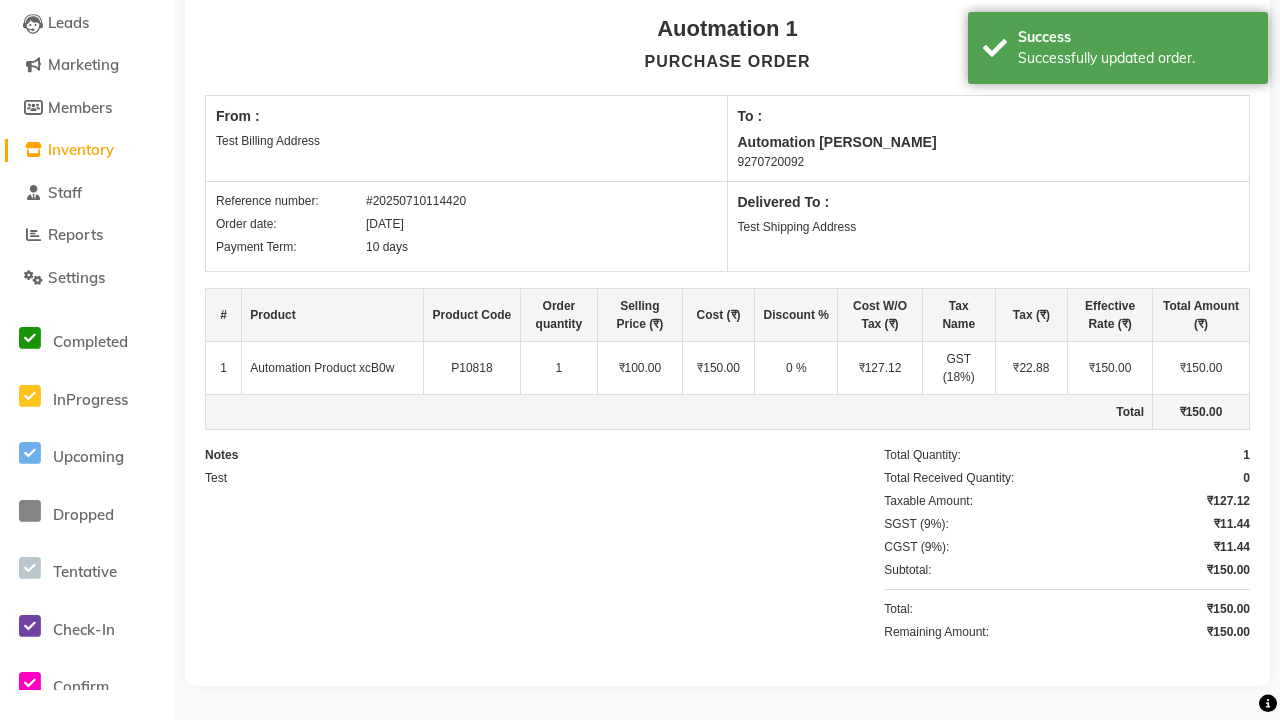 scroll, scrollTop: 0, scrollLeft: 0, axis: both 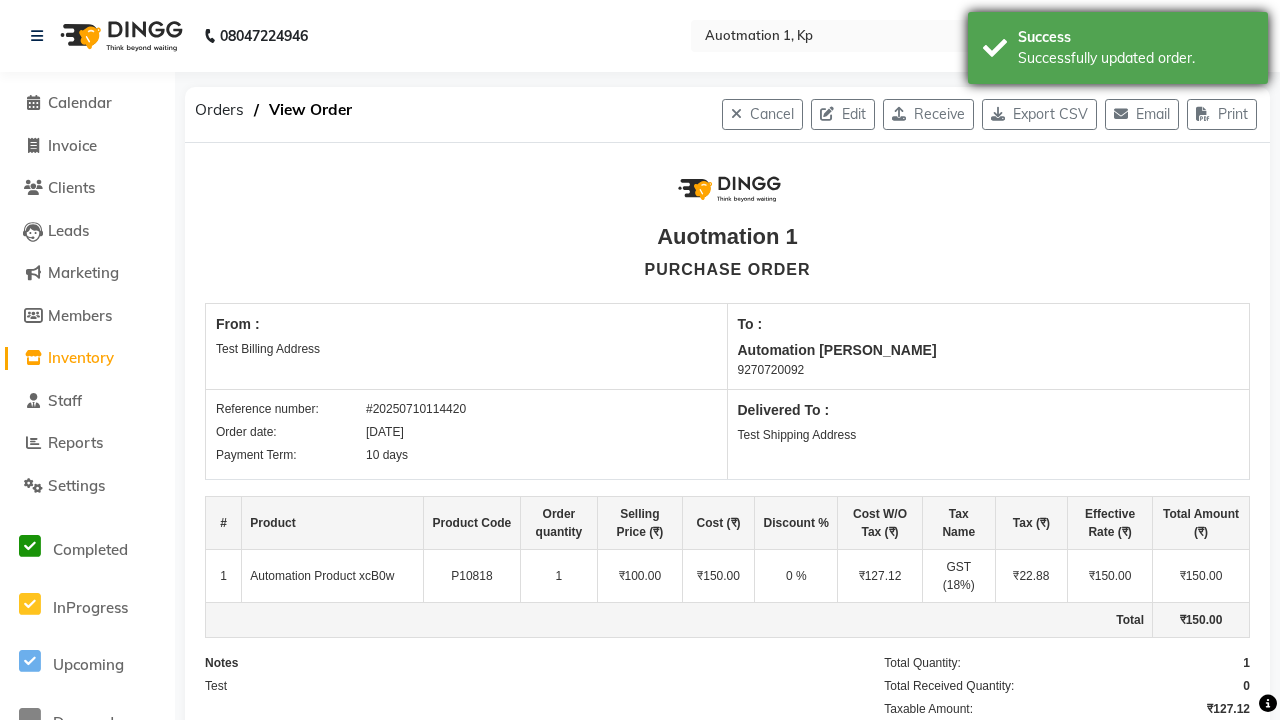click on "Successfully updated order." at bounding box center [1135, 58] 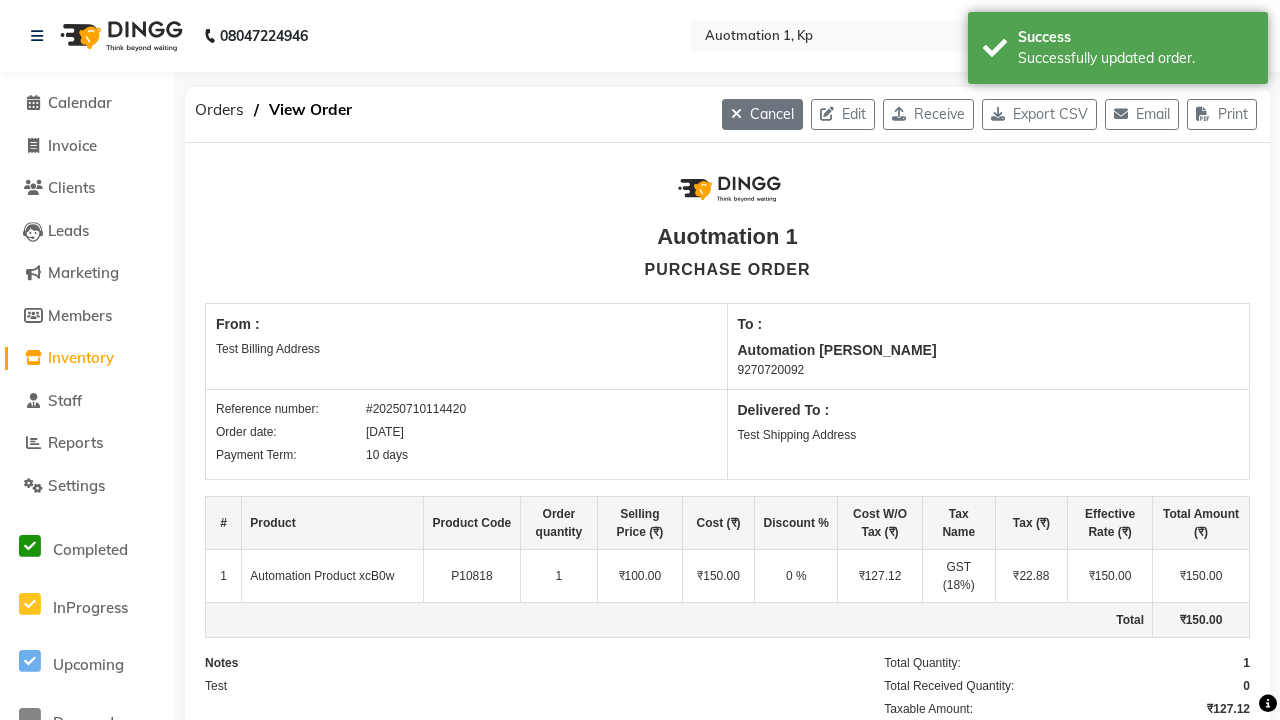 click on "Cancel" 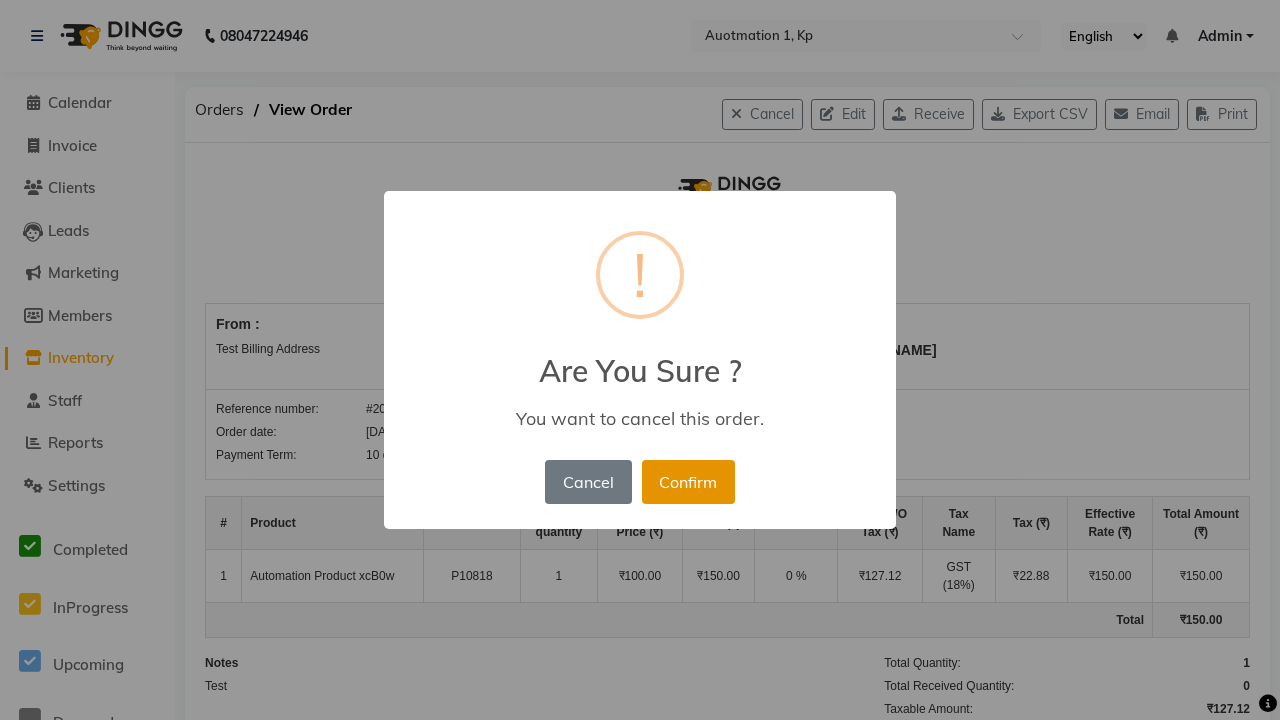 click on "Confirm" at bounding box center [688, 482] 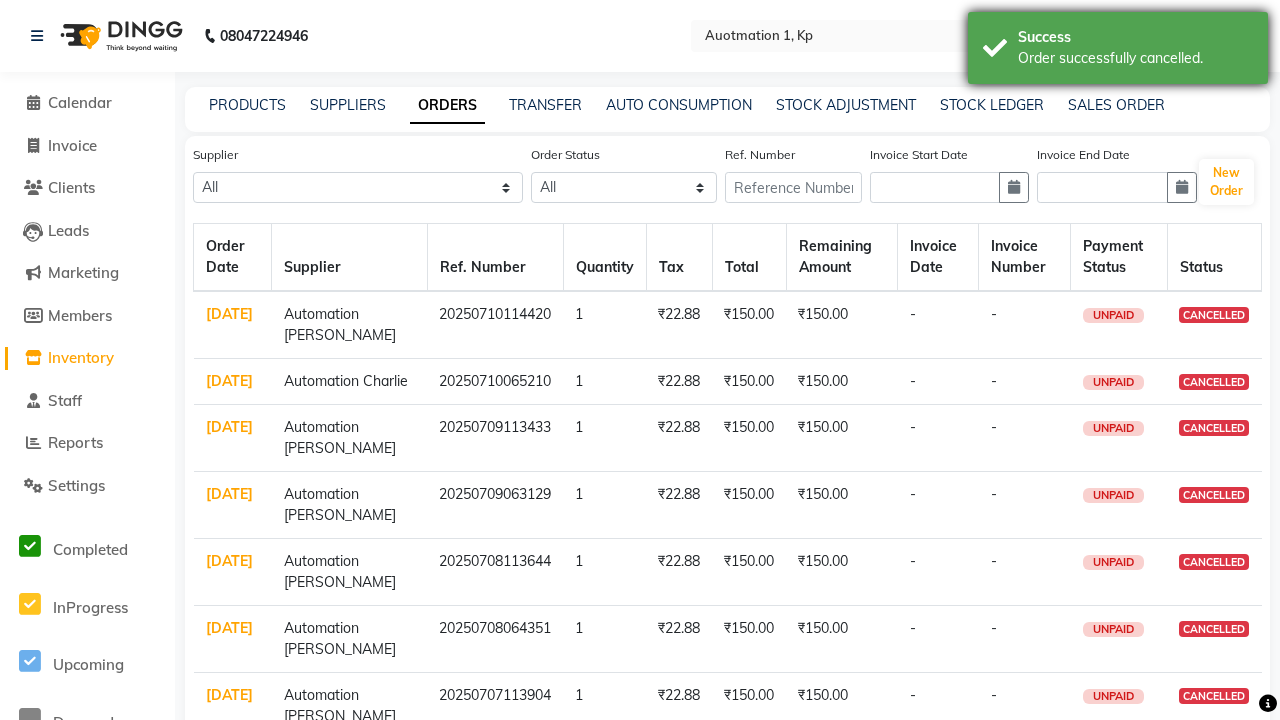 click on "Order successfully cancelled." at bounding box center (1135, 58) 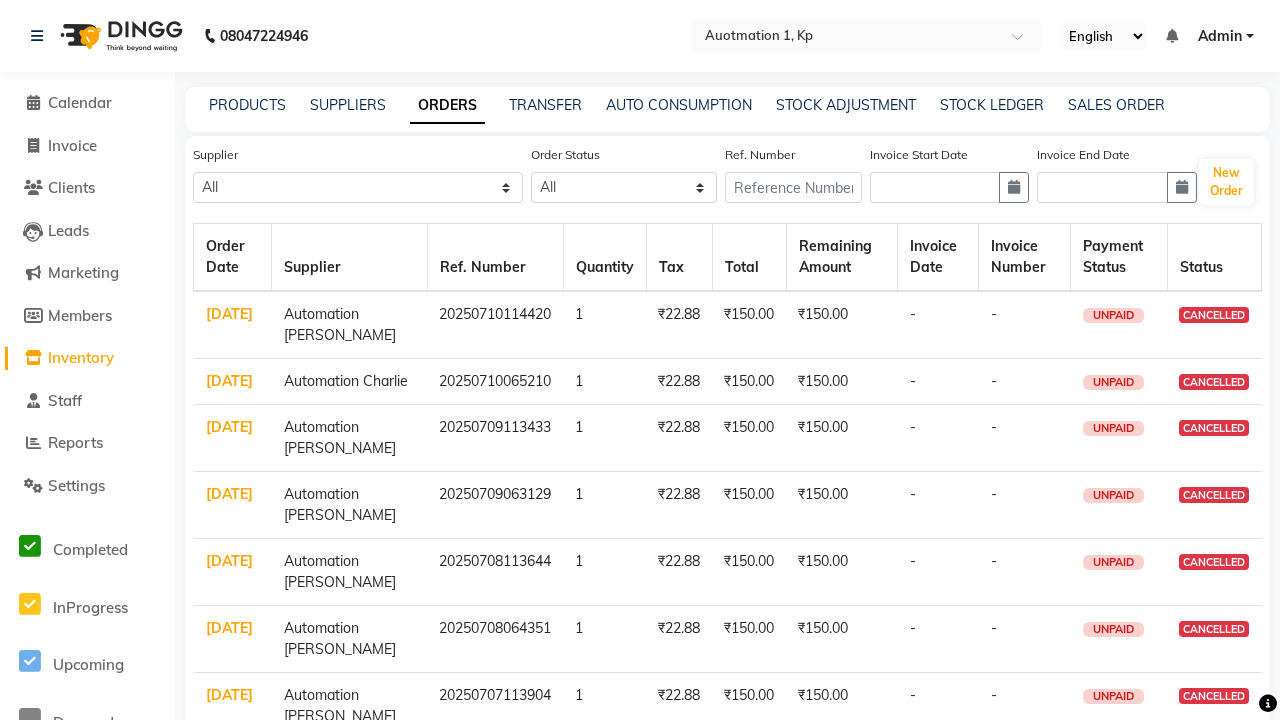 select on "1516" 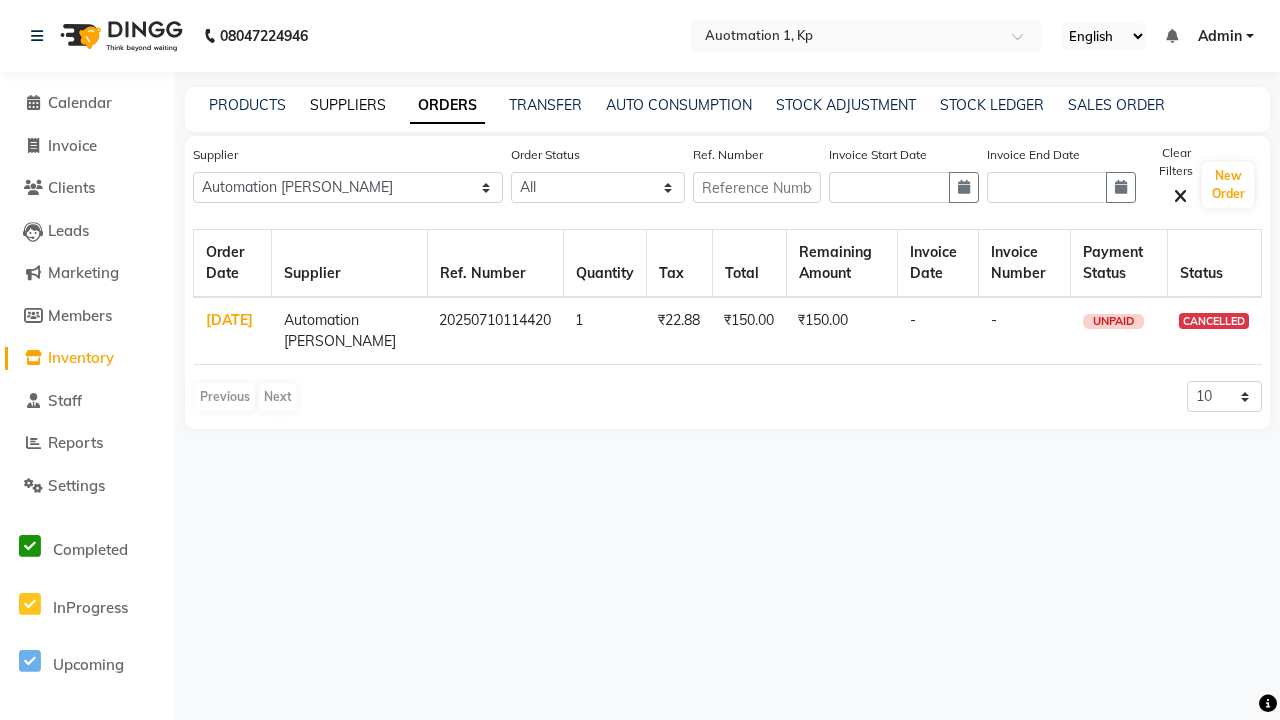 click on "SUPPLIERS" 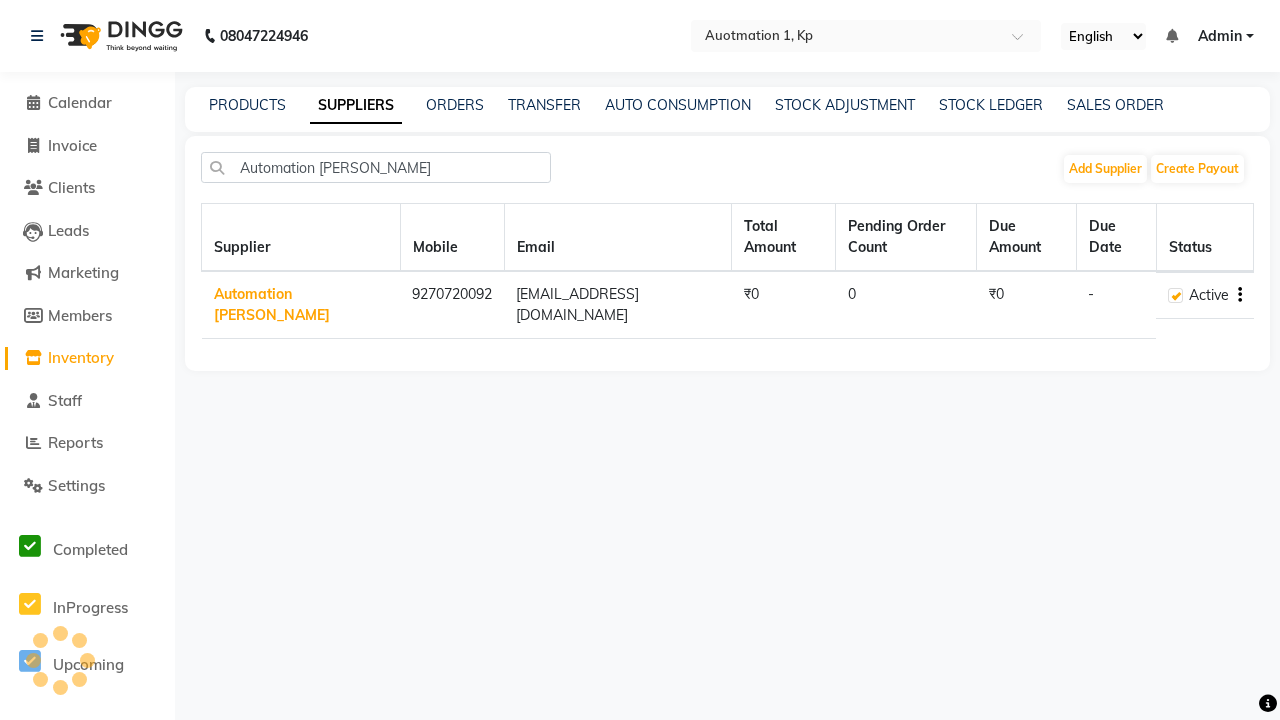 type on "Automation [PERSON_NAME]" 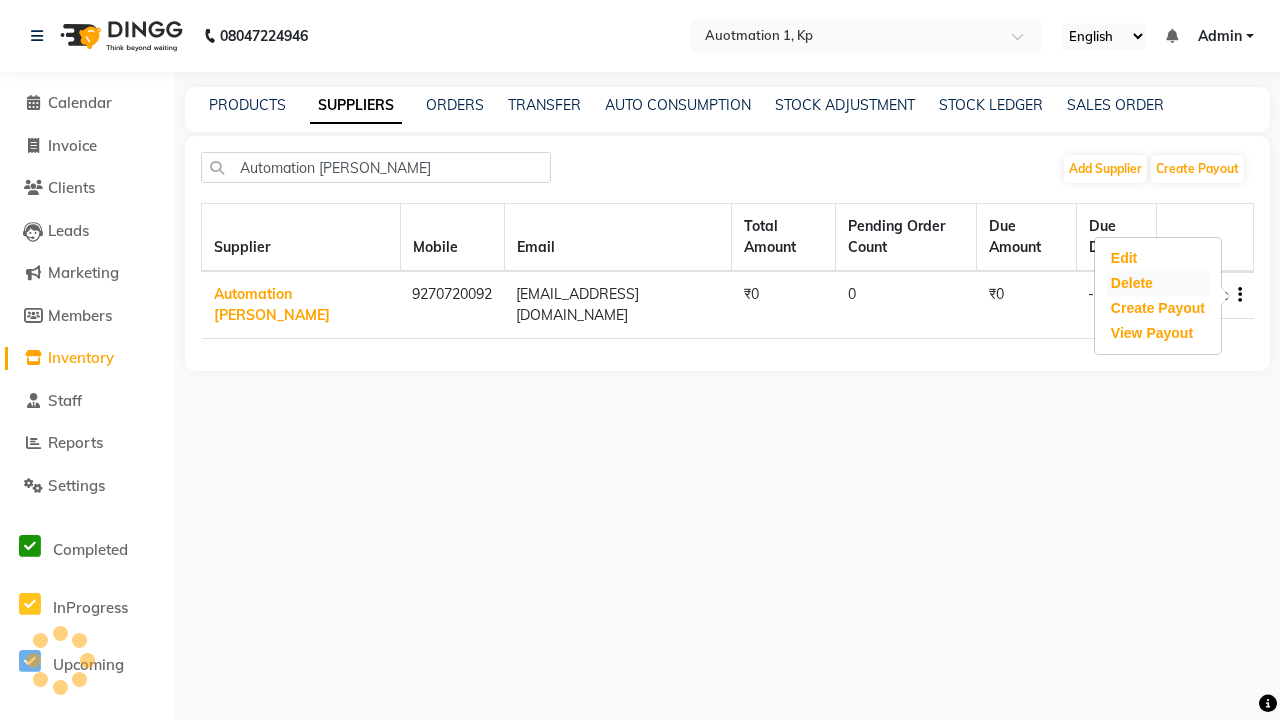 click on "Delete" at bounding box center [1158, 283] 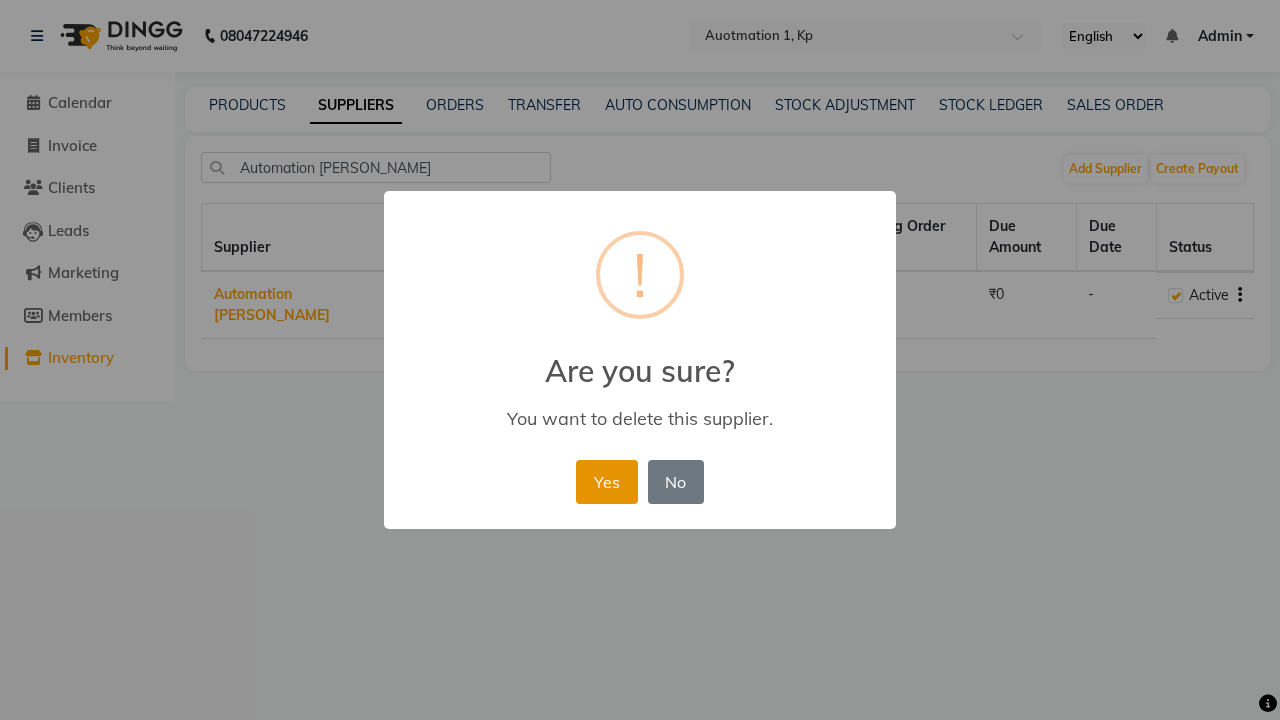 click on "Yes" at bounding box center (606, 482) 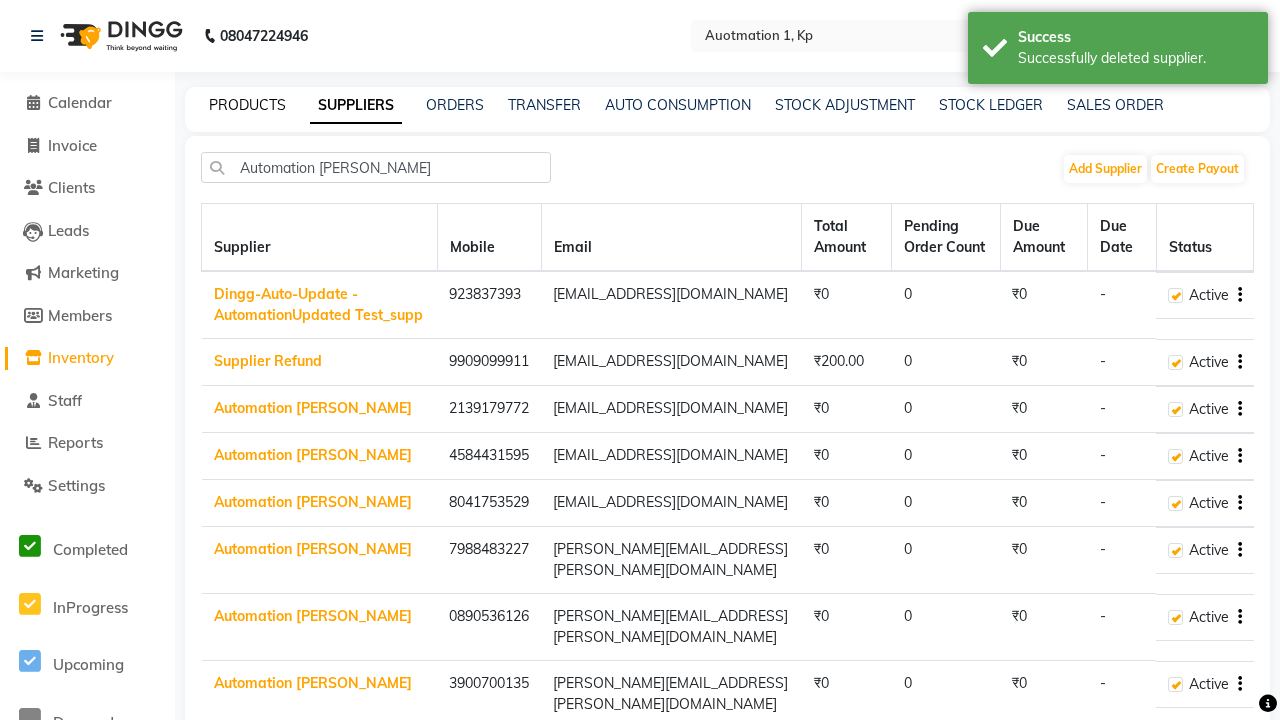 click on "Successfully deleted supplier." at bounding box center (1135, 58) 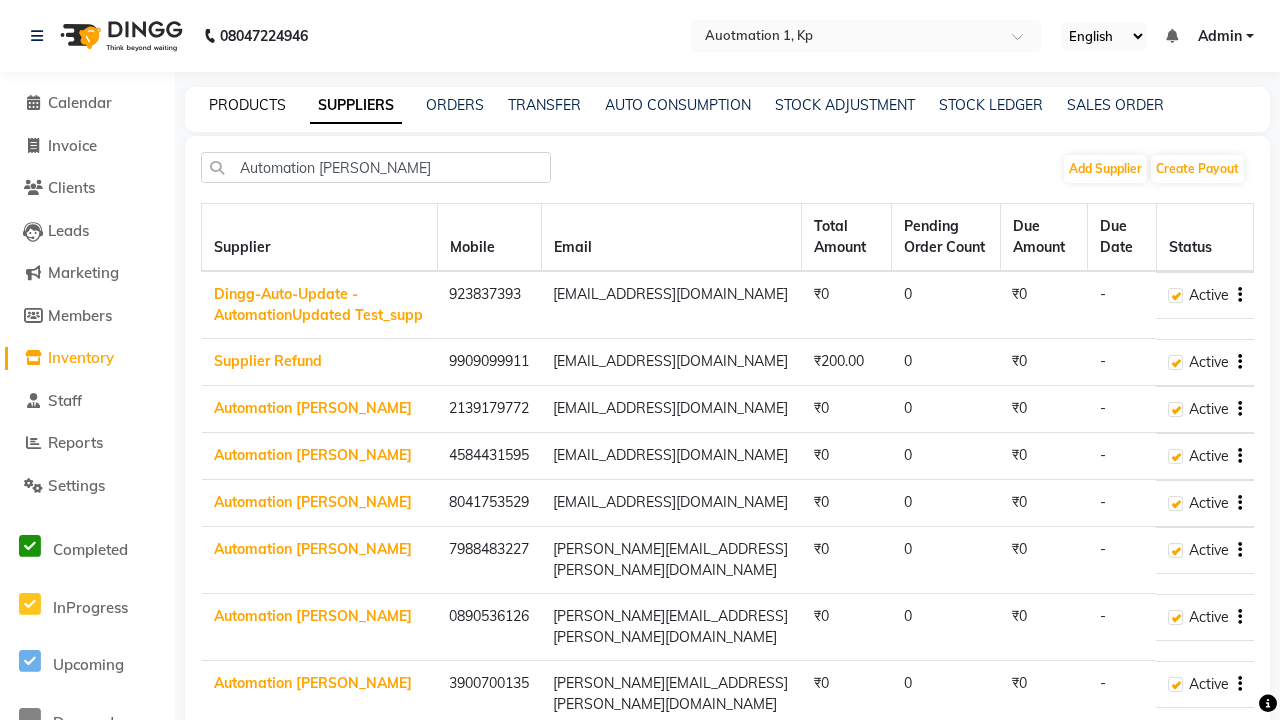 click on "PRODUCTS" 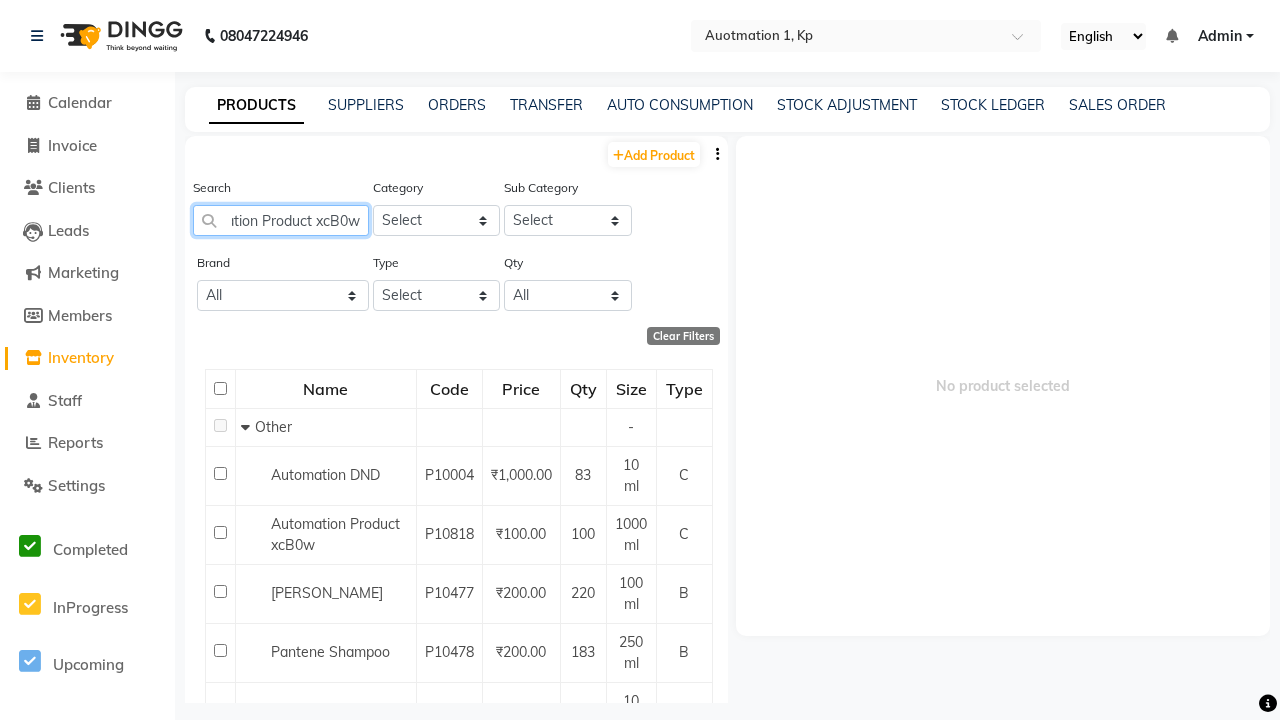 scroll, scrollTop: 0, scrollLeft: 49, axis: horizontal 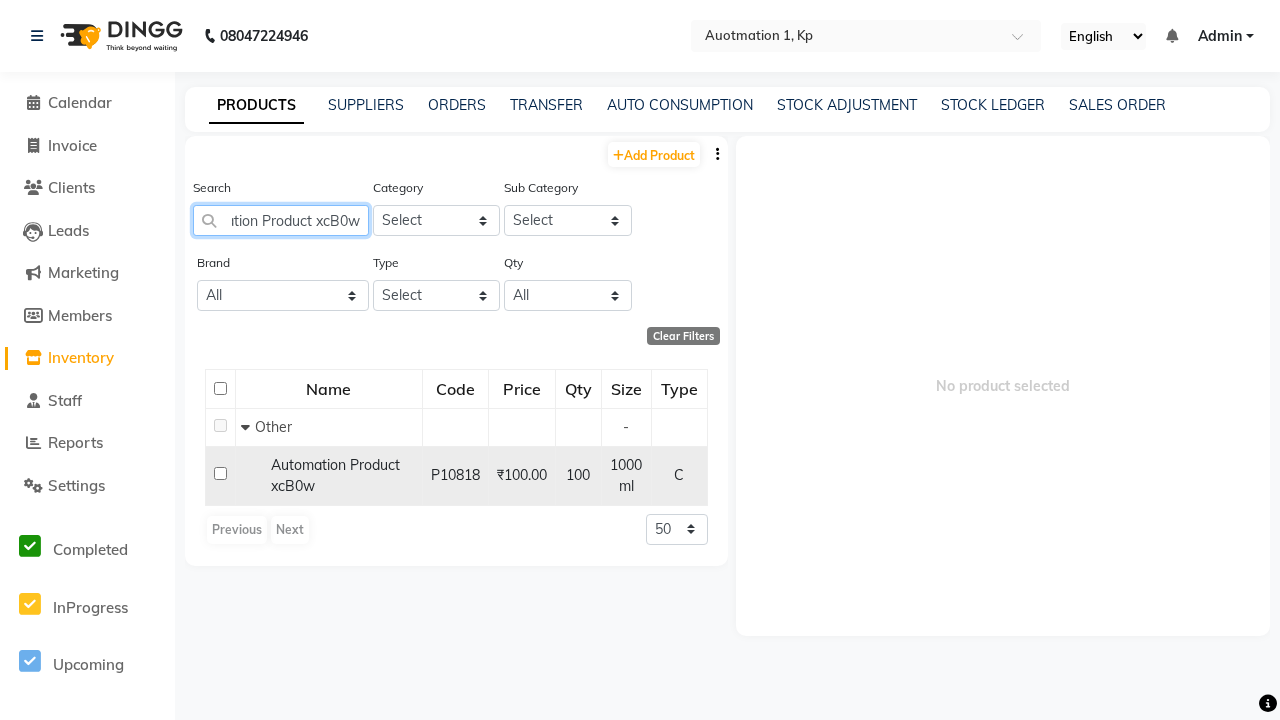 type on "Automation Product xcB0w" 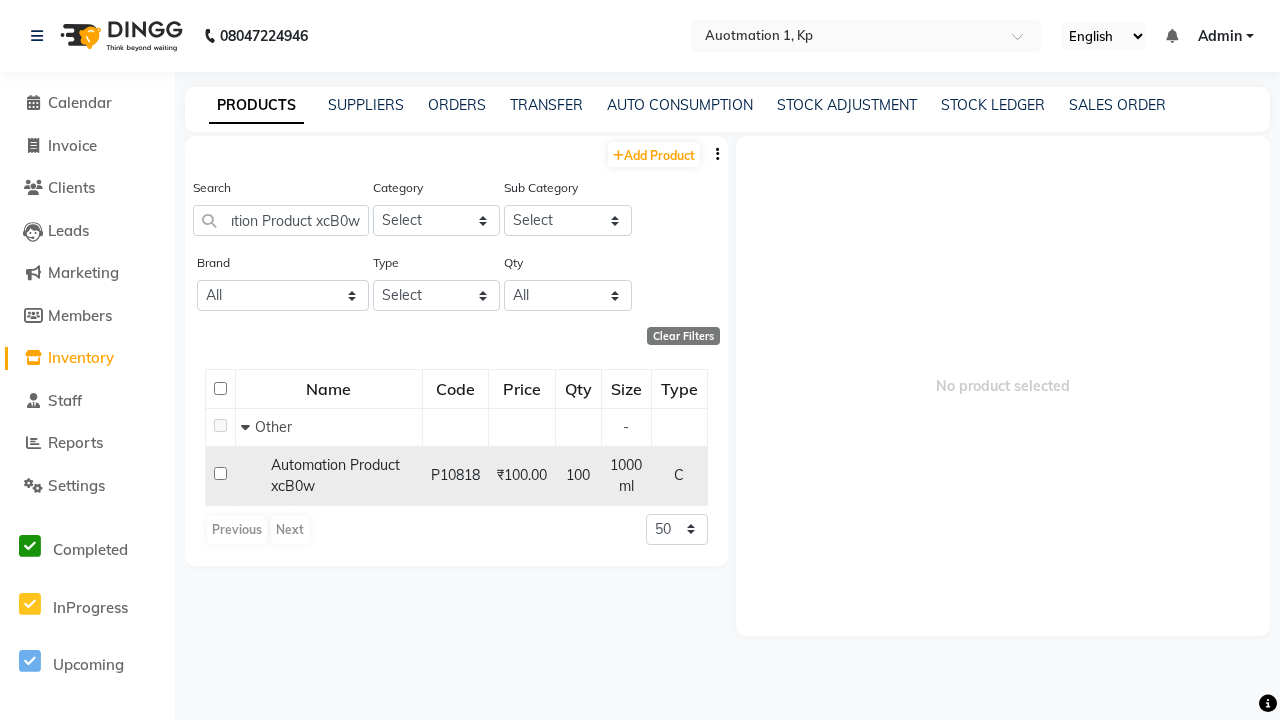 click 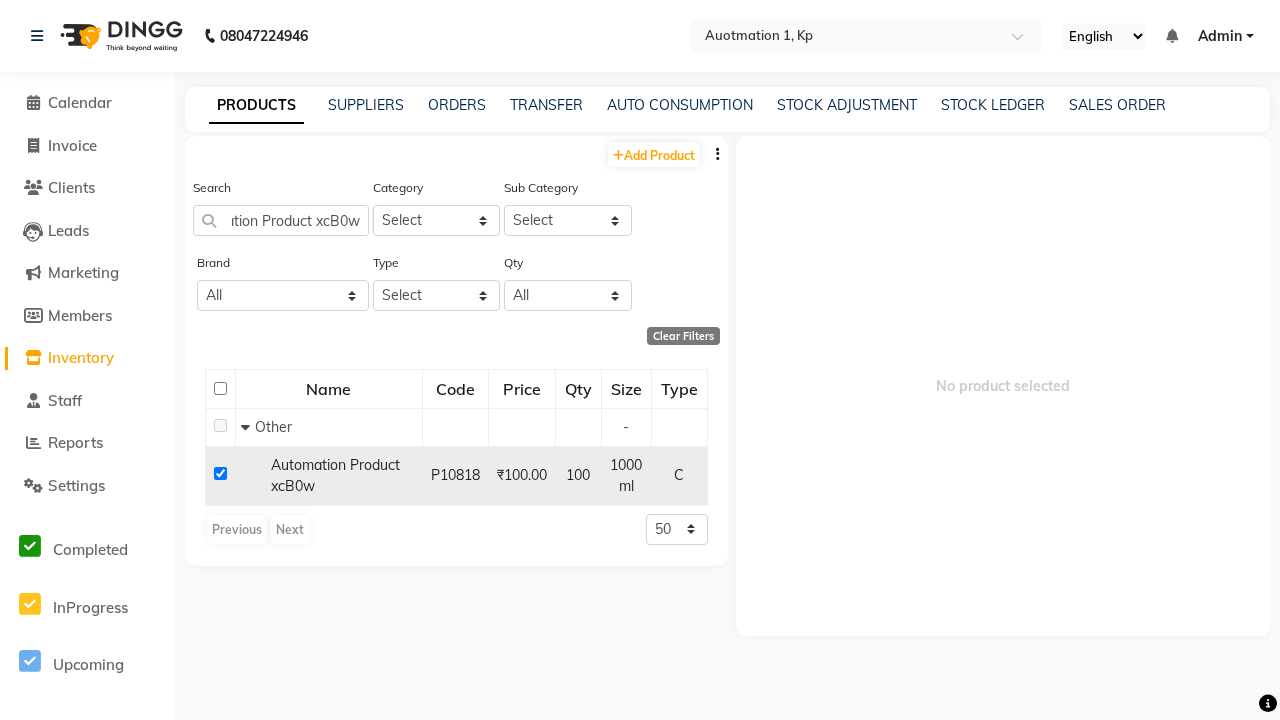 checkbox on "true" 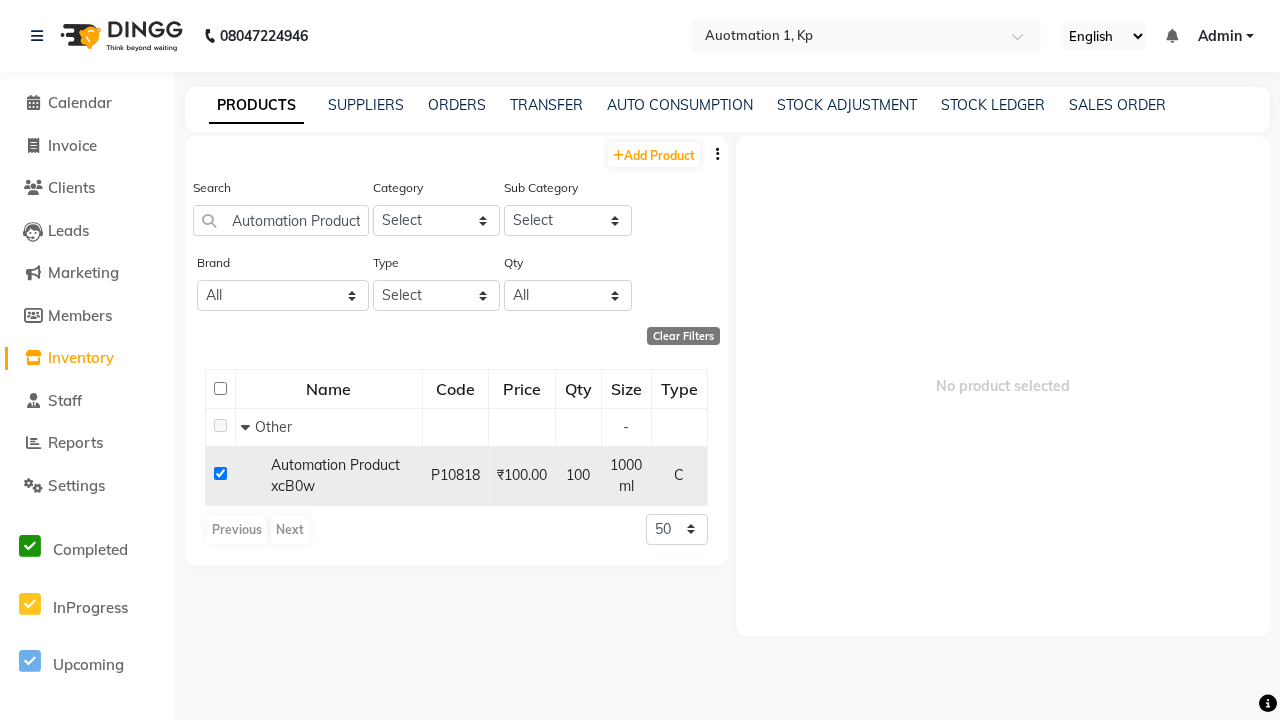 select 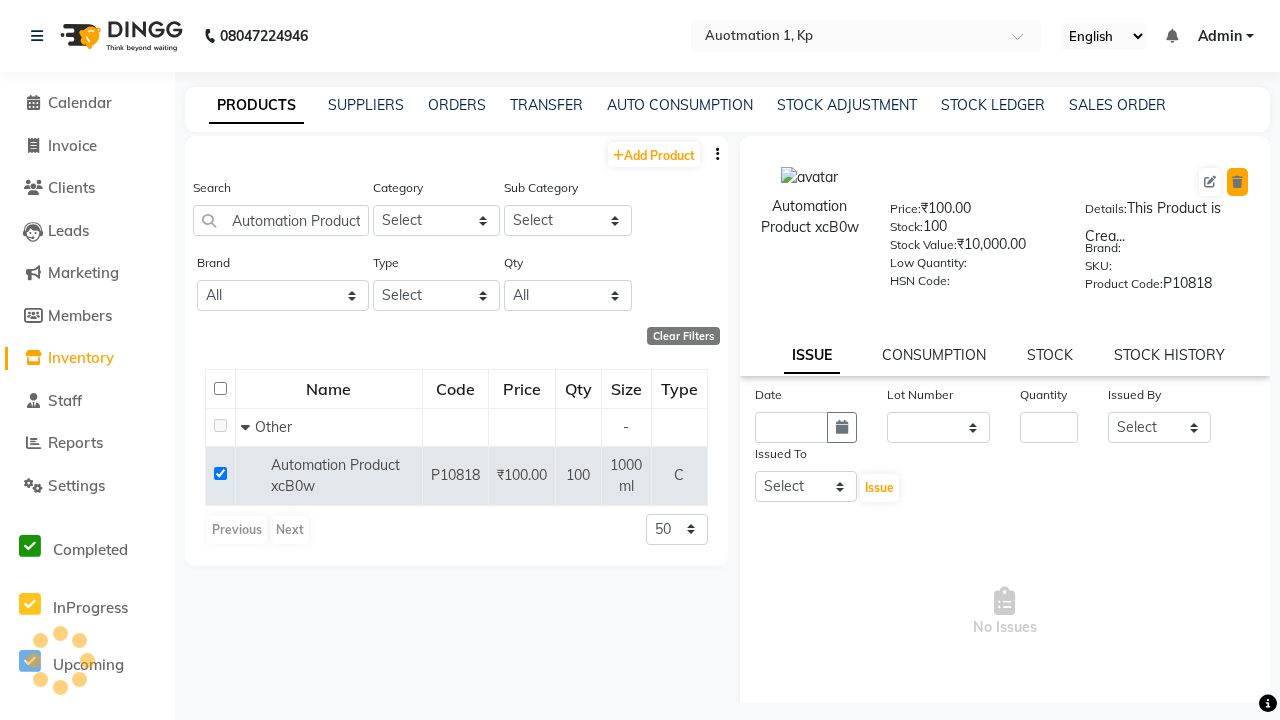 click 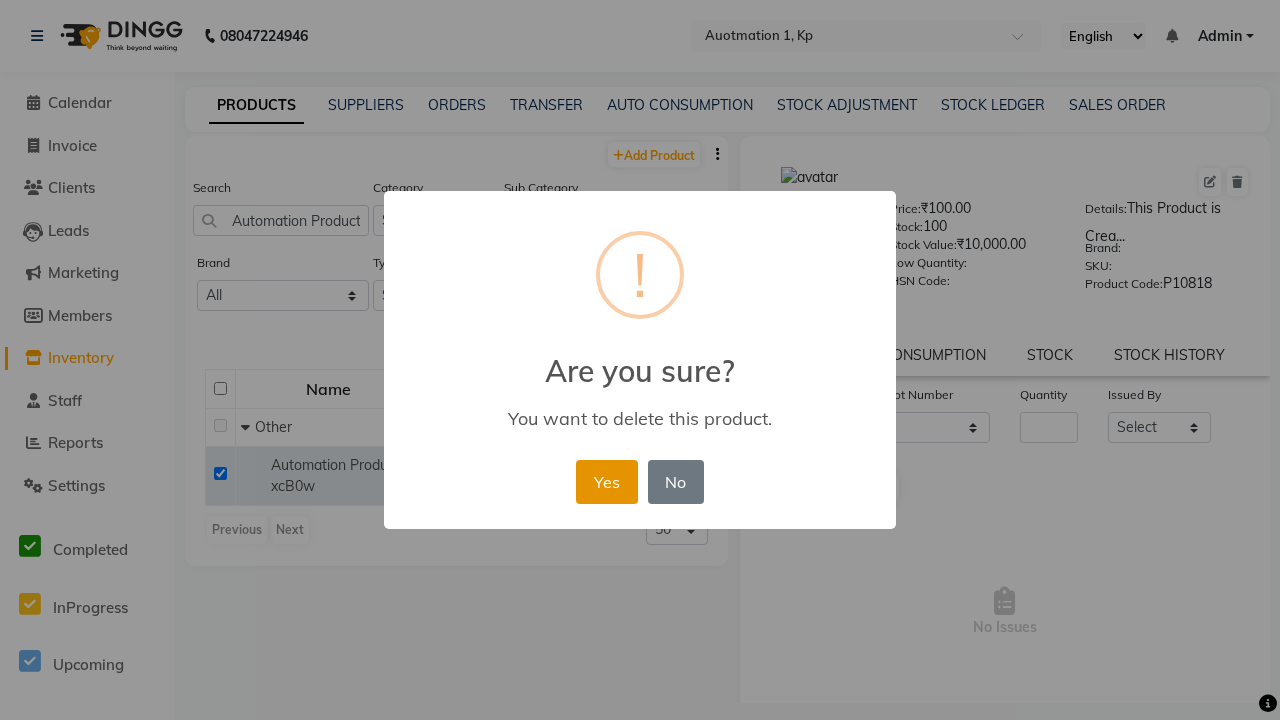 click on "Yes" at bounding box center [606, 482] 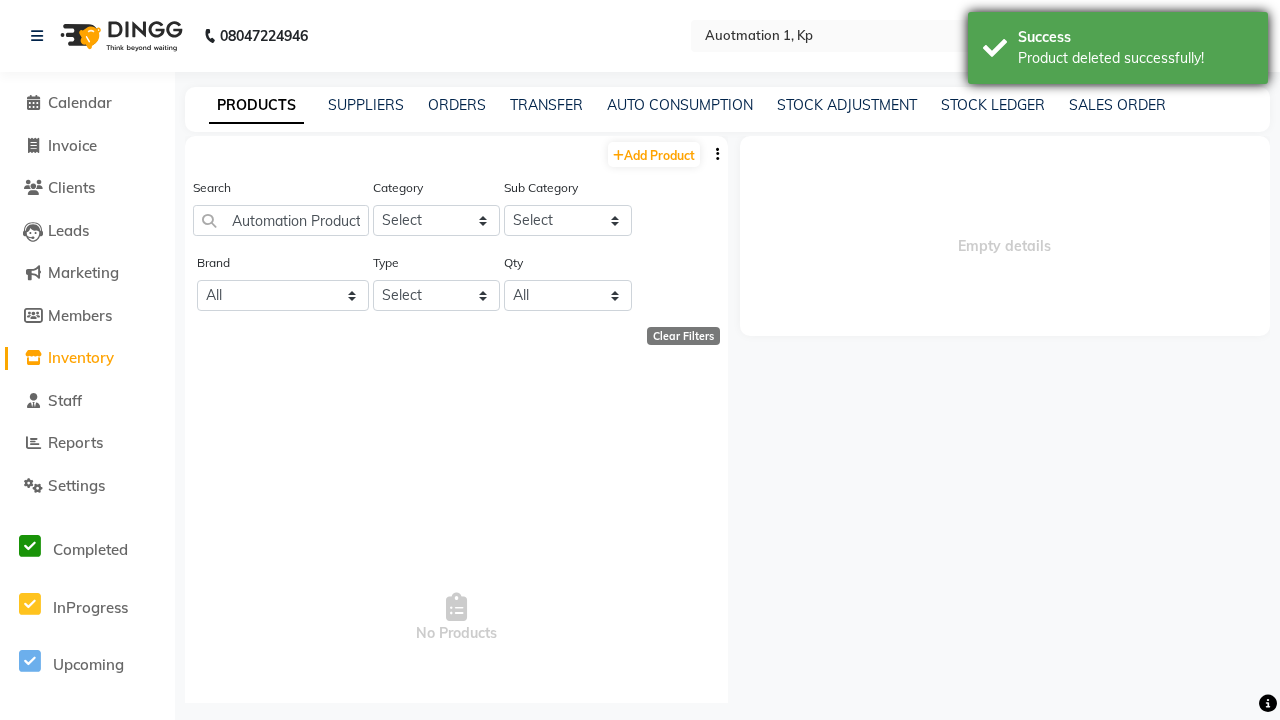 click on "Product deleted successfully!" at bounding box center (1135, 58) 